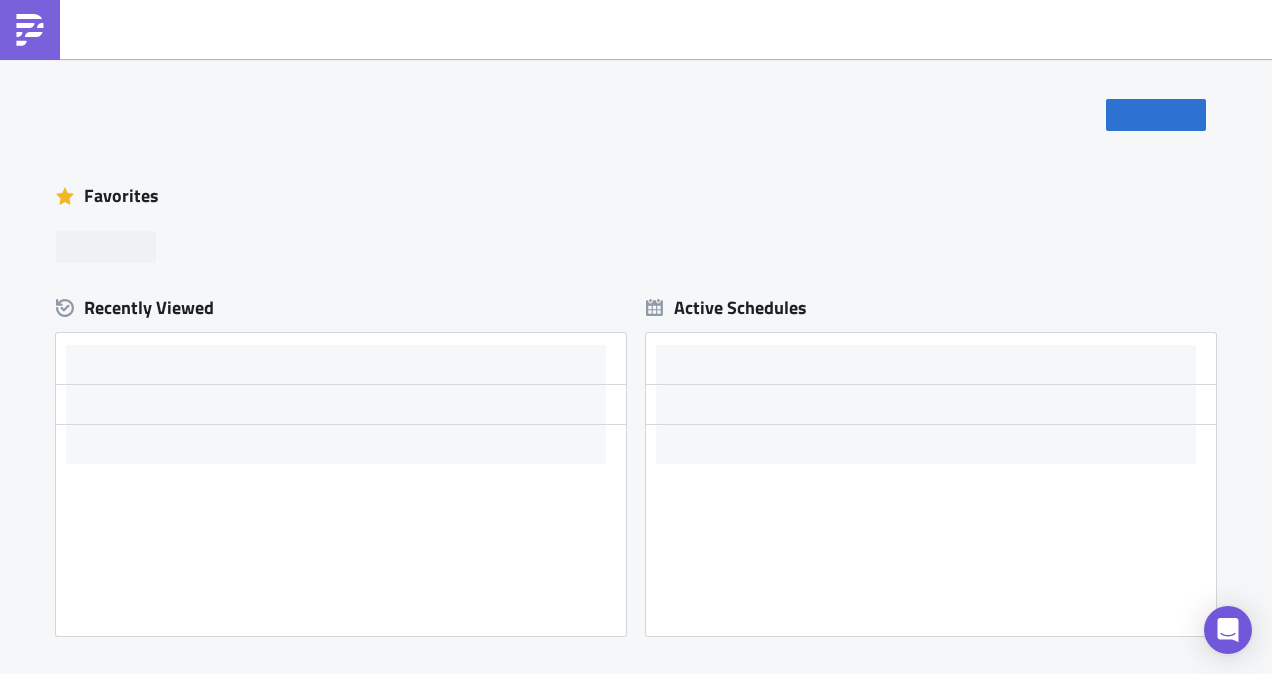 scroll, scrollTop: 0, scrollLeft: 0, axis: both 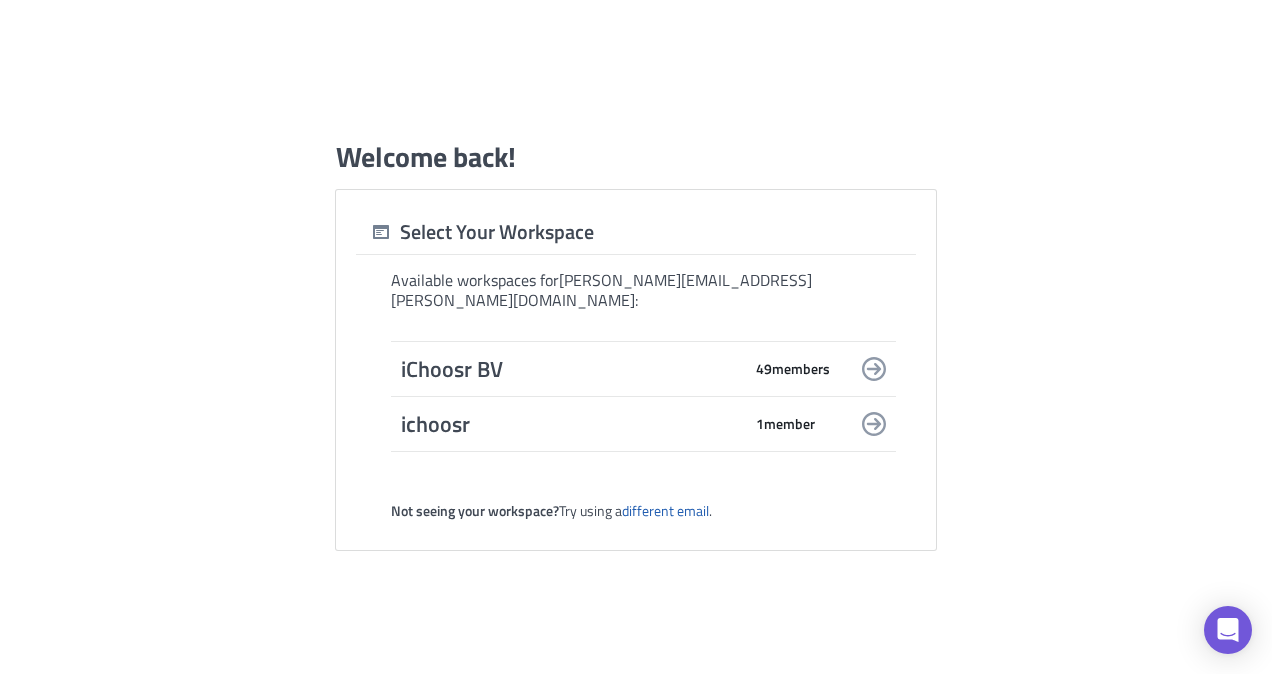 click on "iChoosr BV 49  member s" at bounding box center [643, 369] 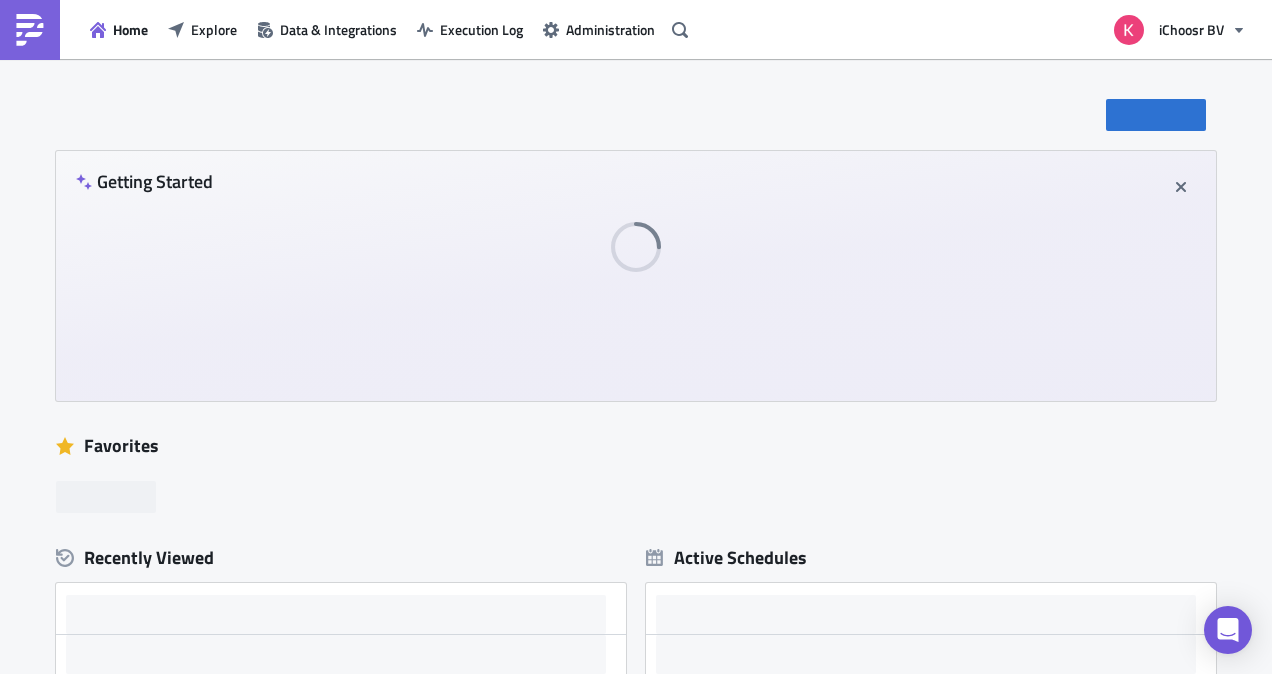 scroll, scrollTop: 0, scrollLeft: 0, axis: both 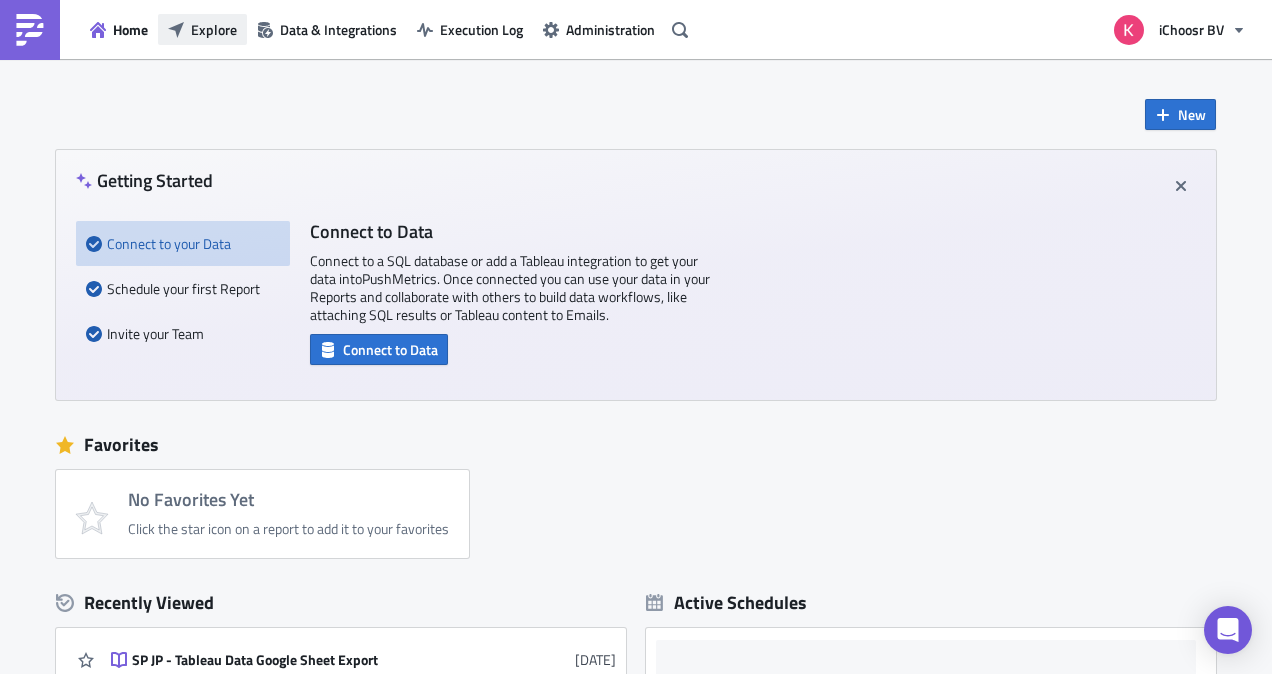 click on "Explore" at bounding box center [214, 29] 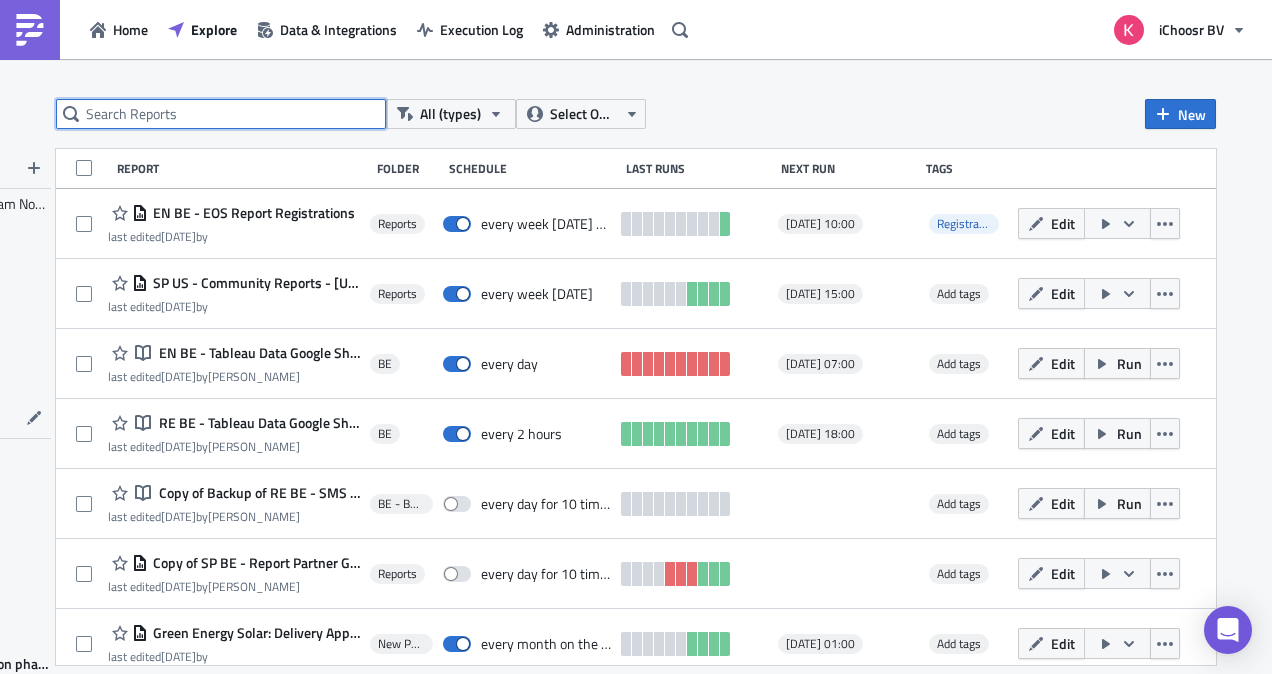 click at bounding box center (221, 114) 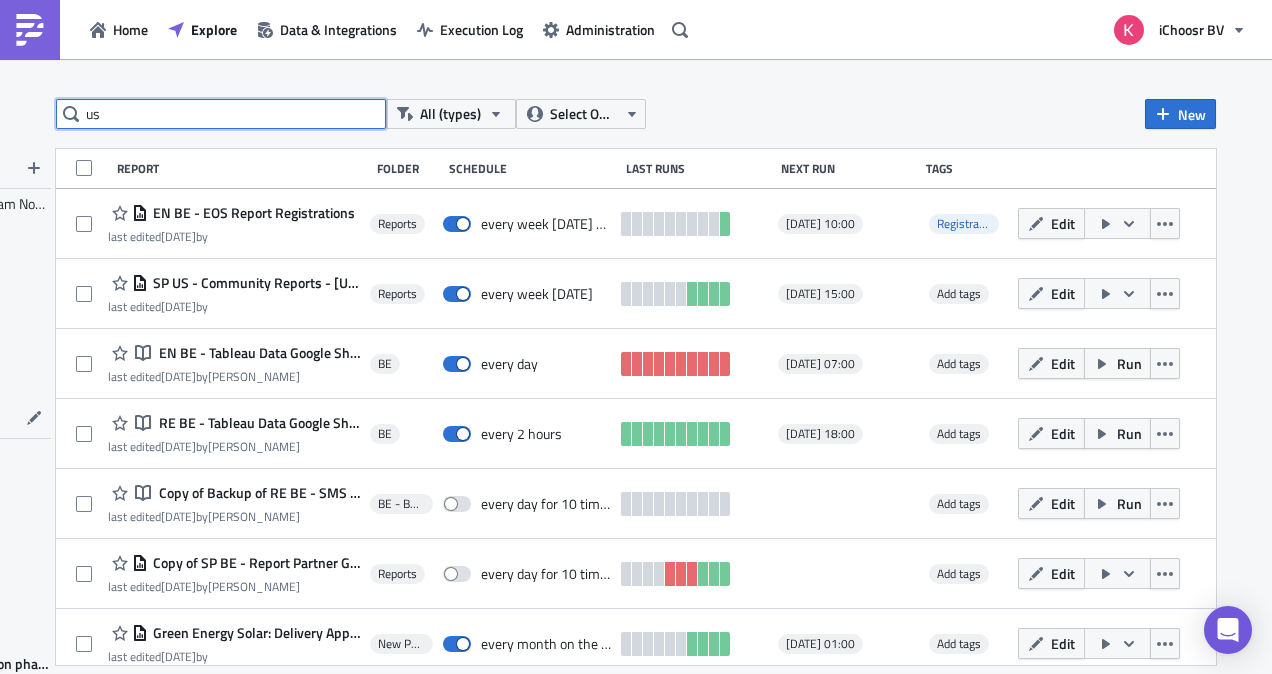 type on "u" 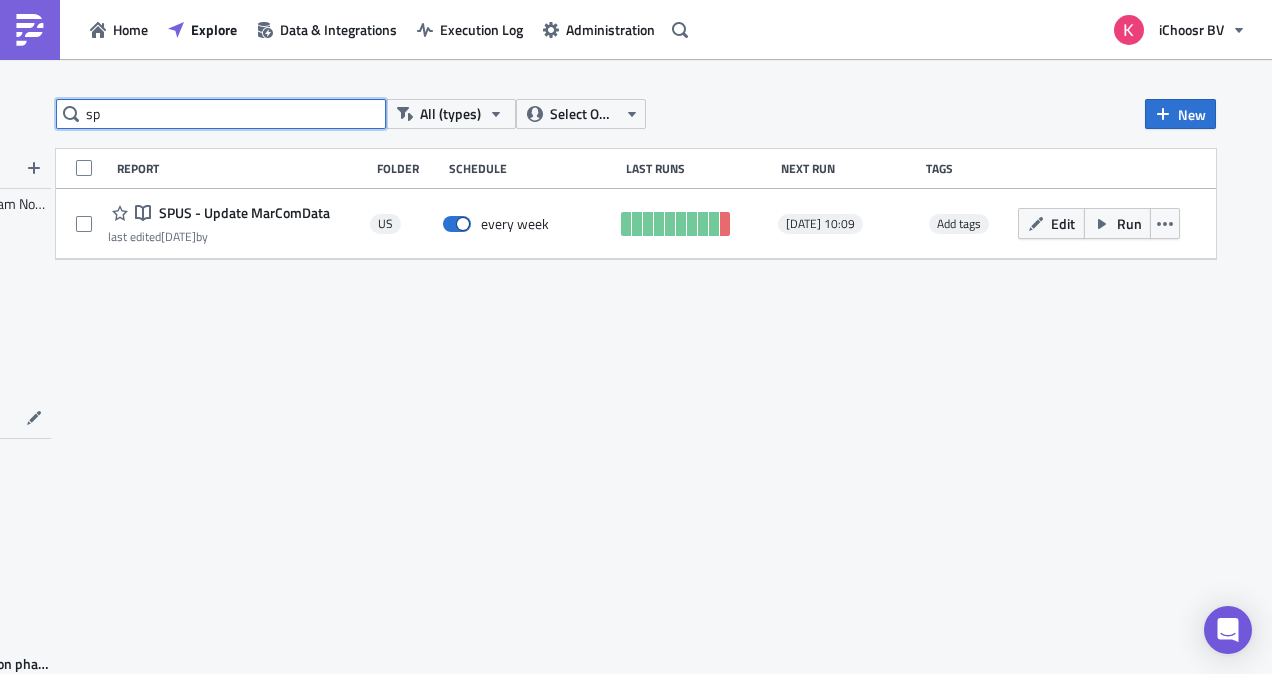 type on "s" 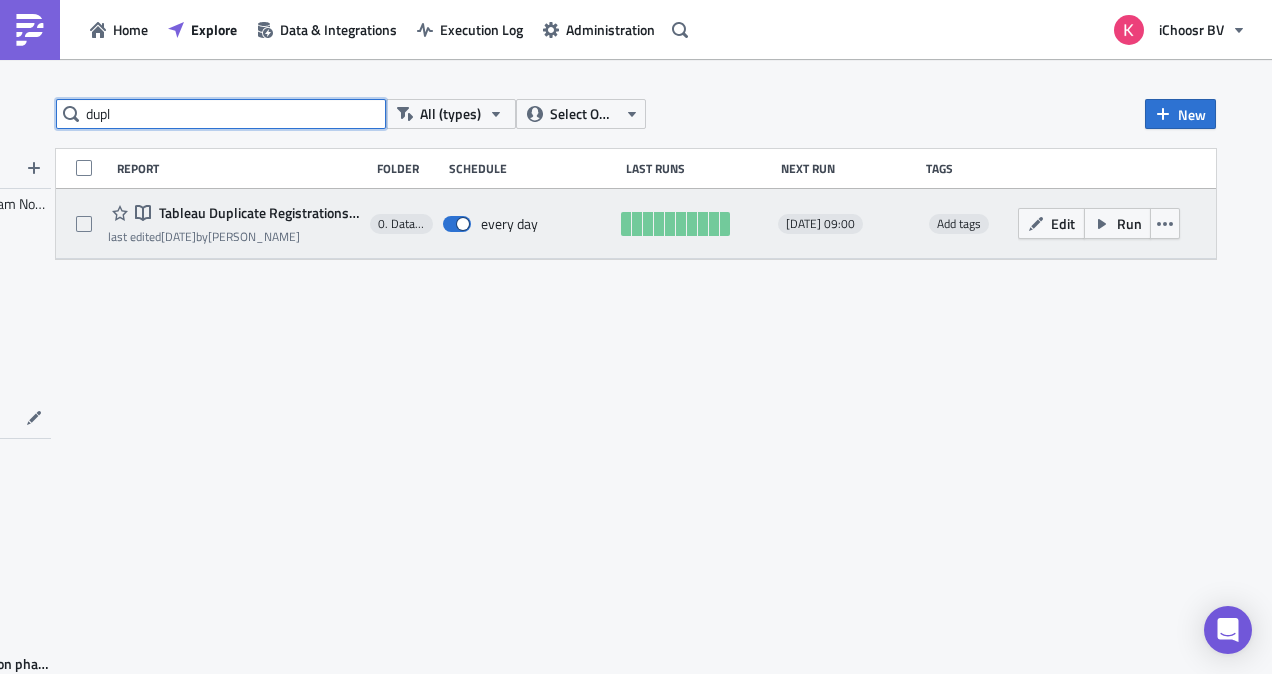 type on "dupl" 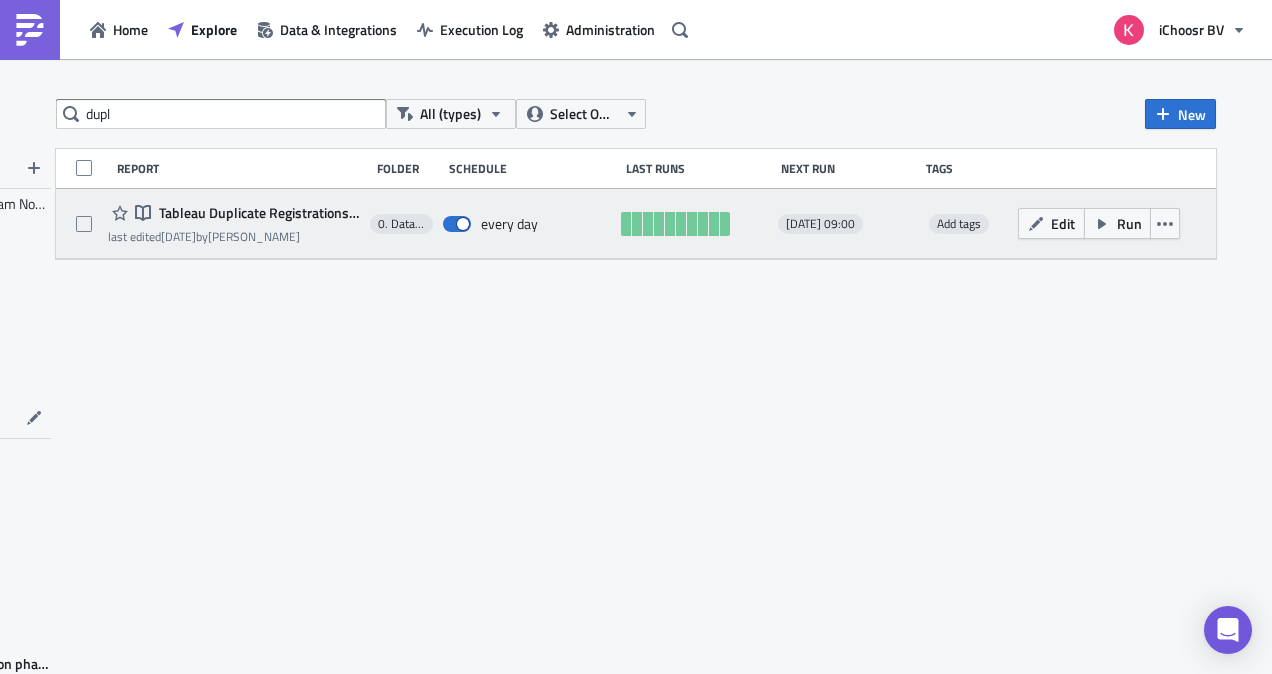 click on "Tableau Duplicate Registrations Alert: SQL to Slack" at bounding box center [257, 213] 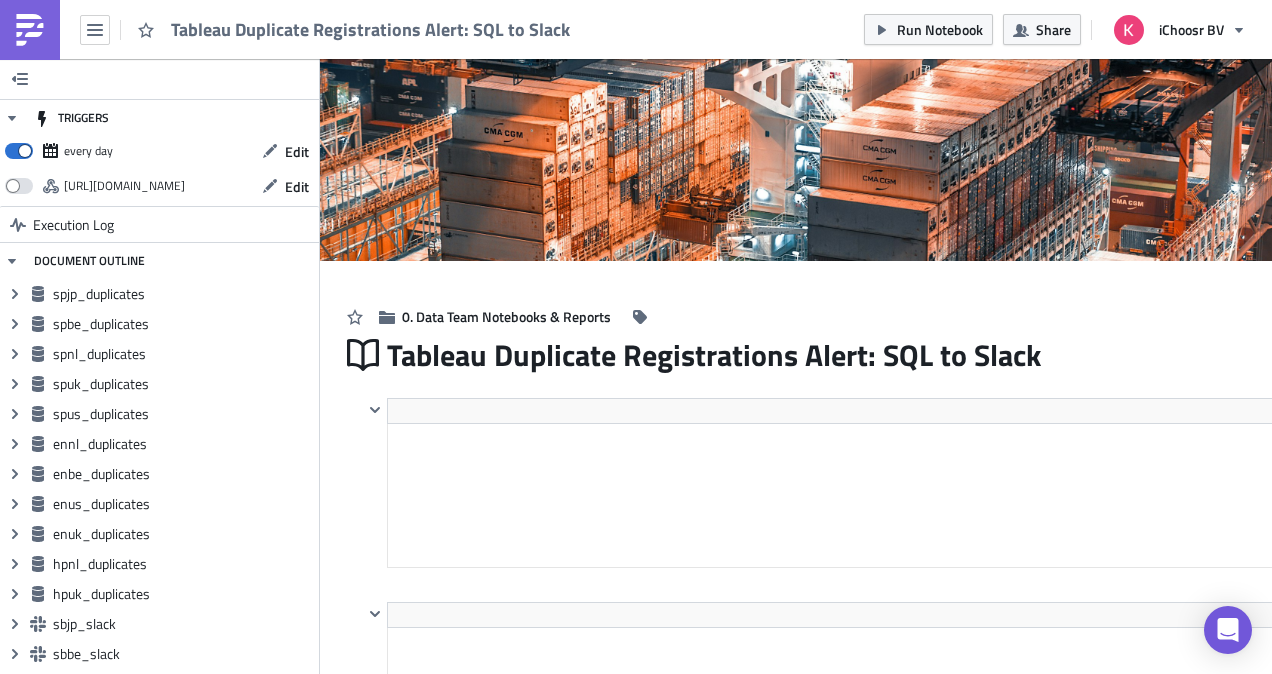 scroll, scrollTop: 0, scrollLeft: 0, axis: both 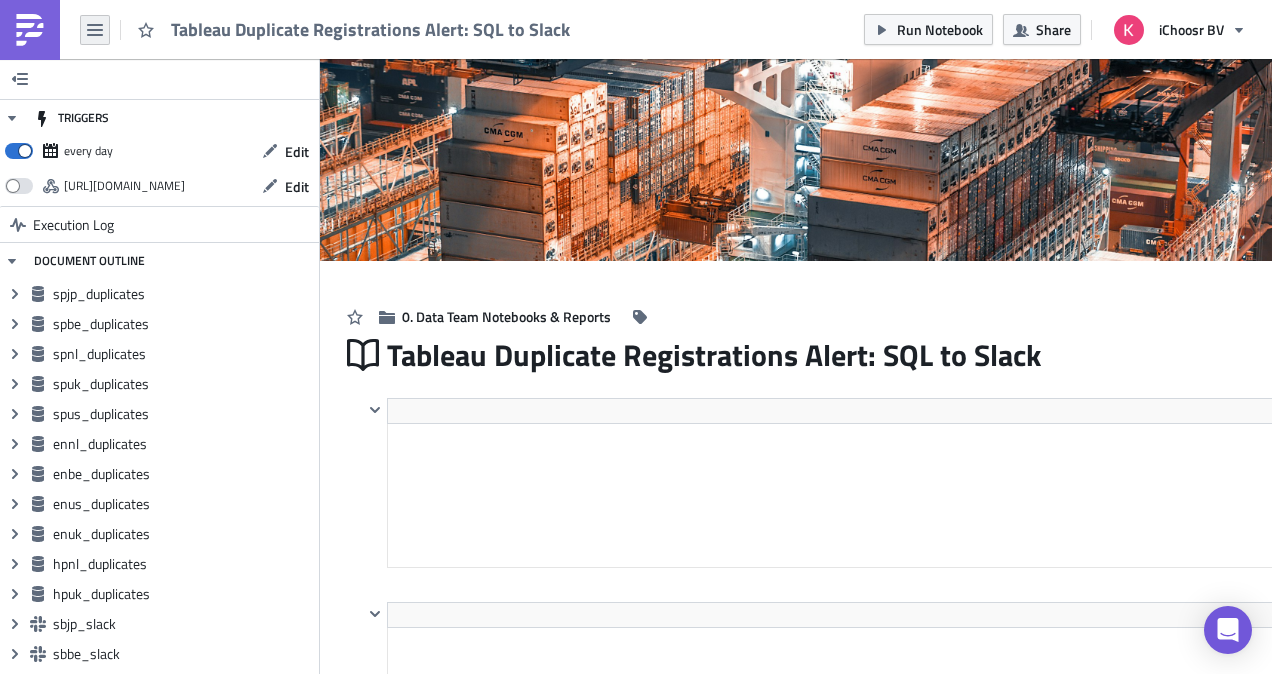 click 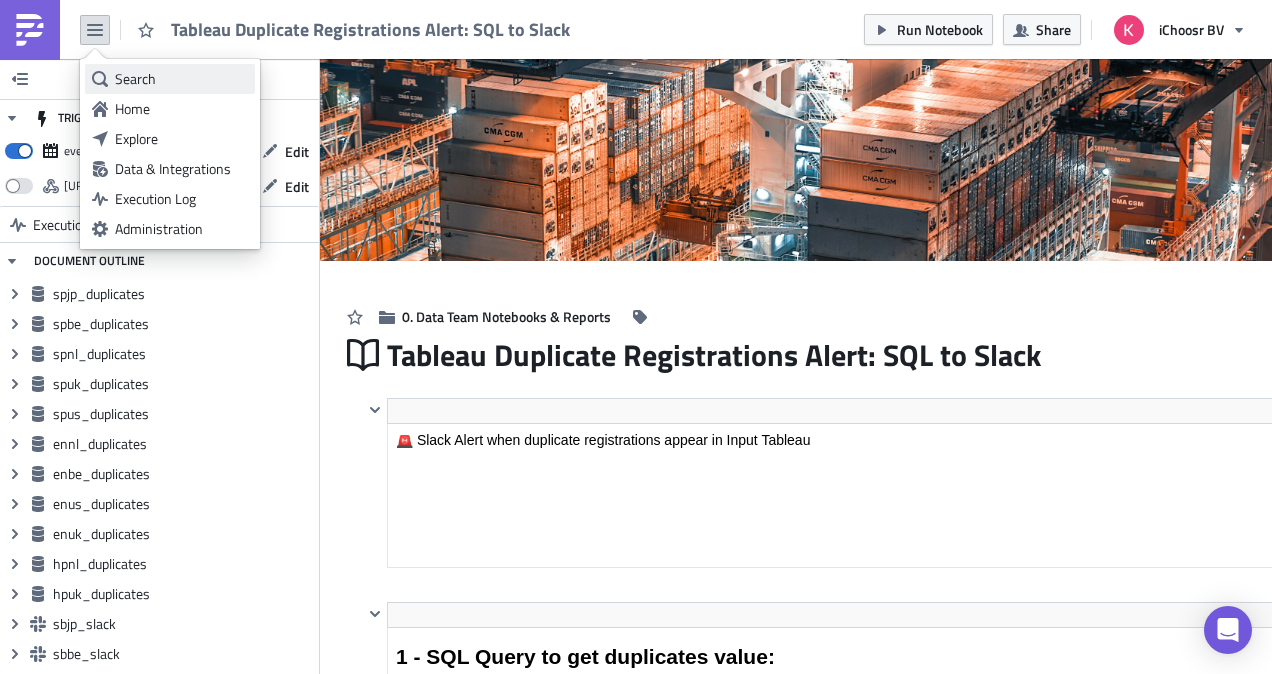 scroll, scrollTop: 99770, scrollLeft: 98956, axis: both 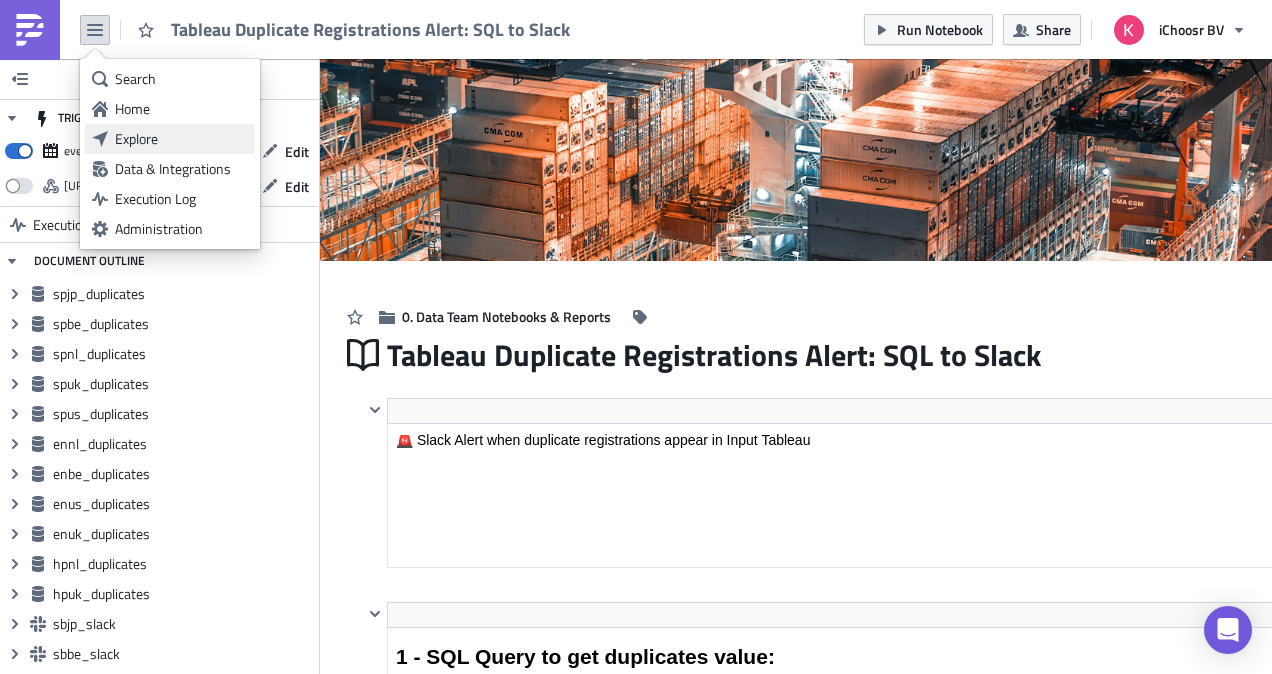 click on "Explore" at bounding box center (181, 139) 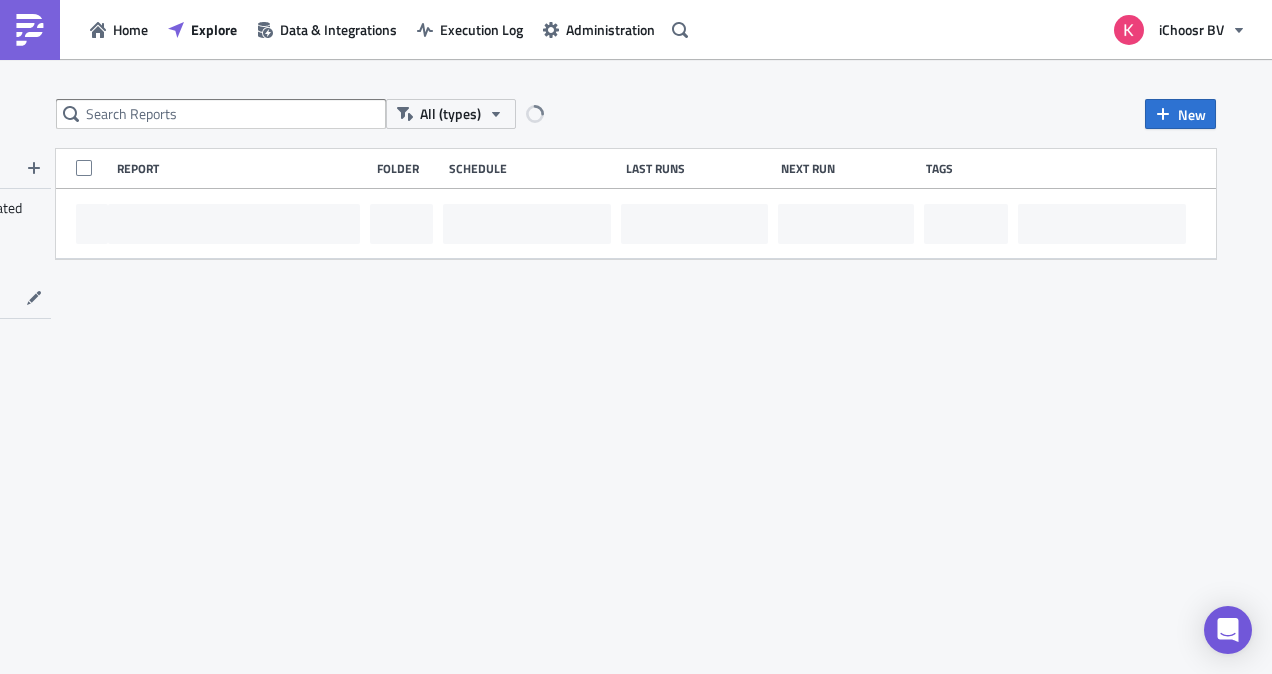 scroll, scrollTop: 0, scrollLeft: 0, axis: both 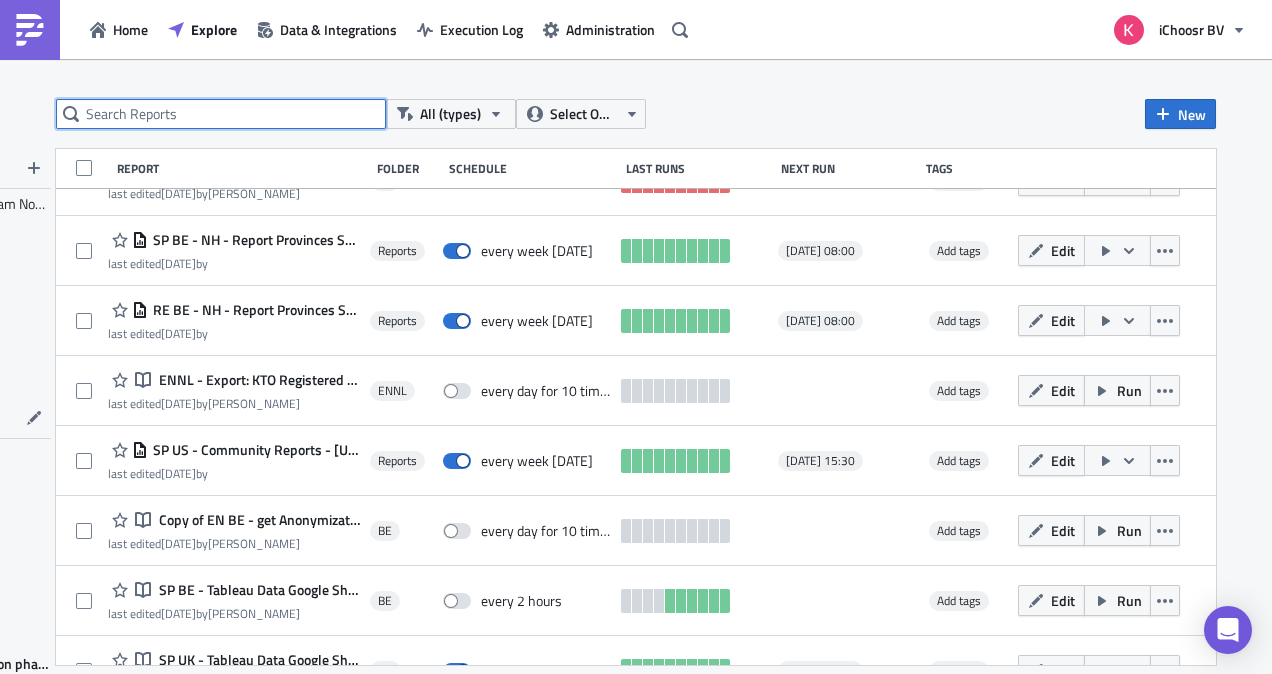 click at bounding box center [221, 114] 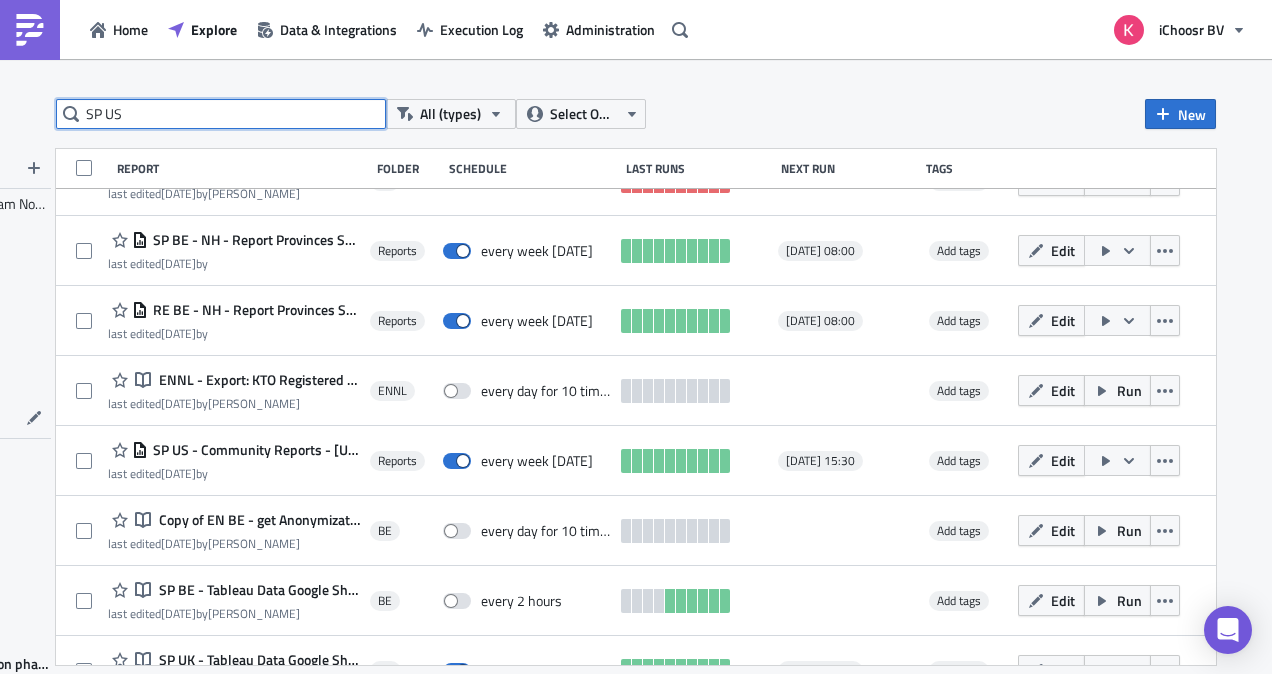 type on "SP US" 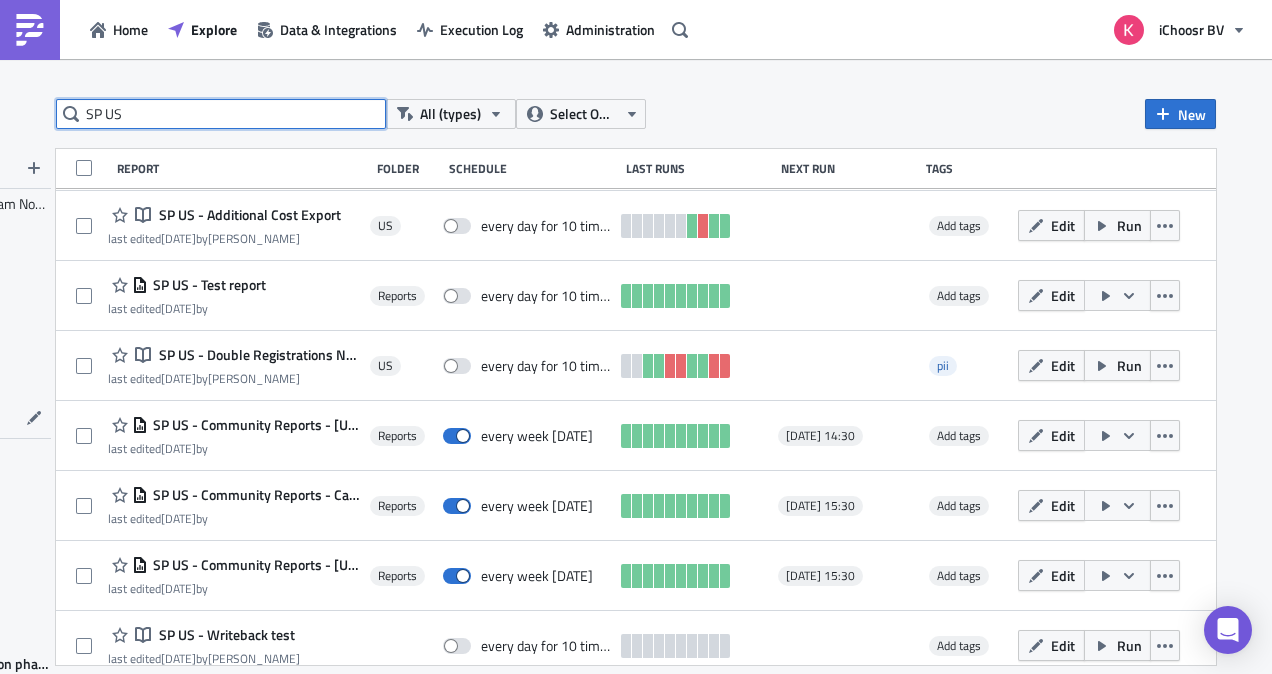 scroll, scrollTop: 484, scrollLeft: 0, axis: vertical 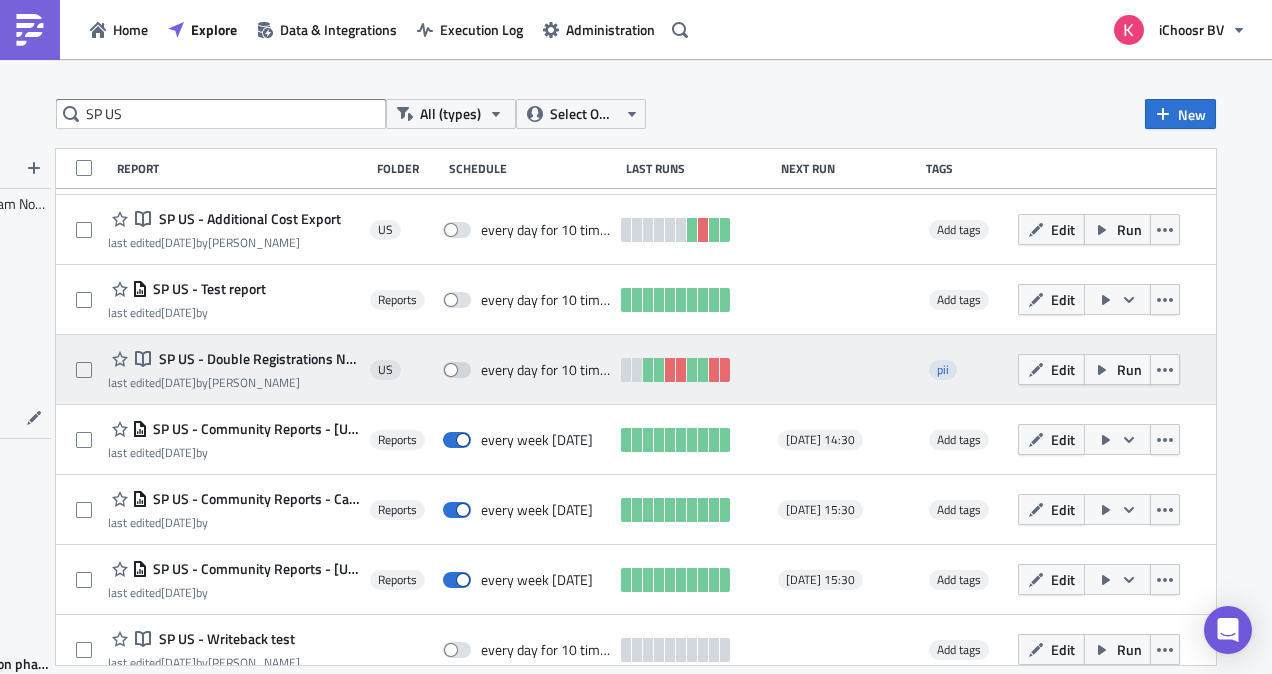 click on "Notebook SP US - Double Registrations Notebook last edited  1 month ago  by  Wim Schepmans US every day for 10 times  pii Edit Run" at bounding box center (636, 370) 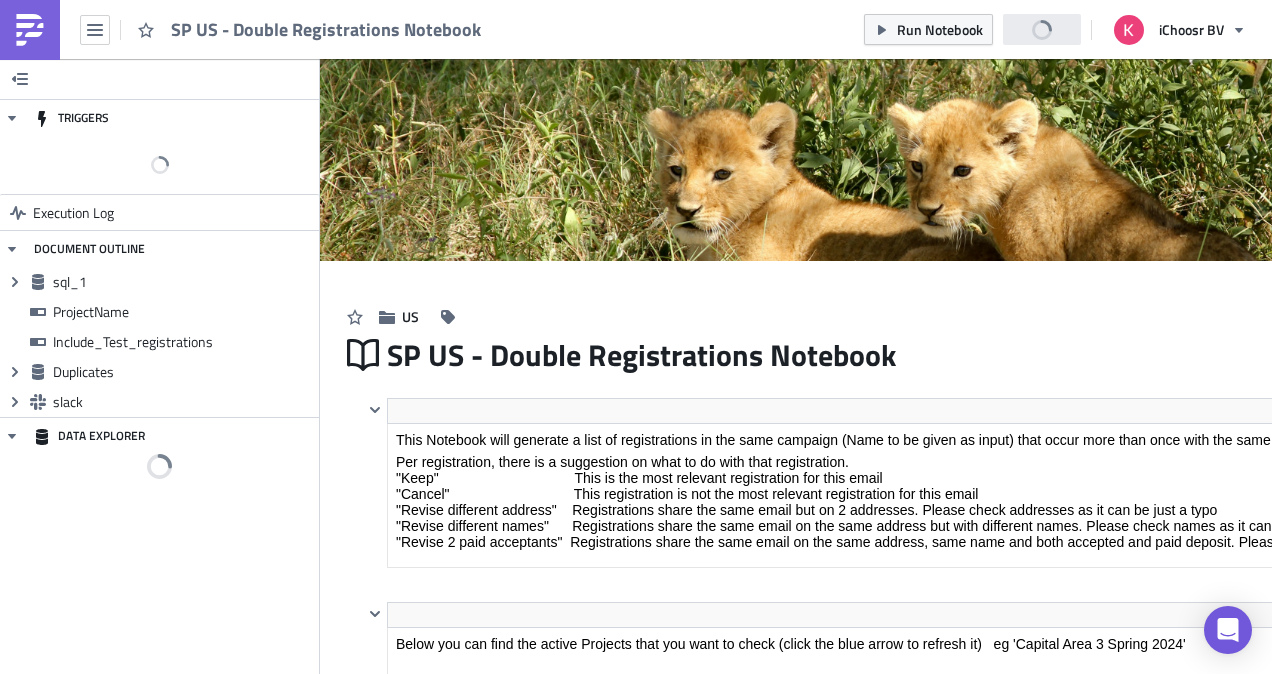 scroll, scrollTop: 0, scrollLeft: 0, axis: both 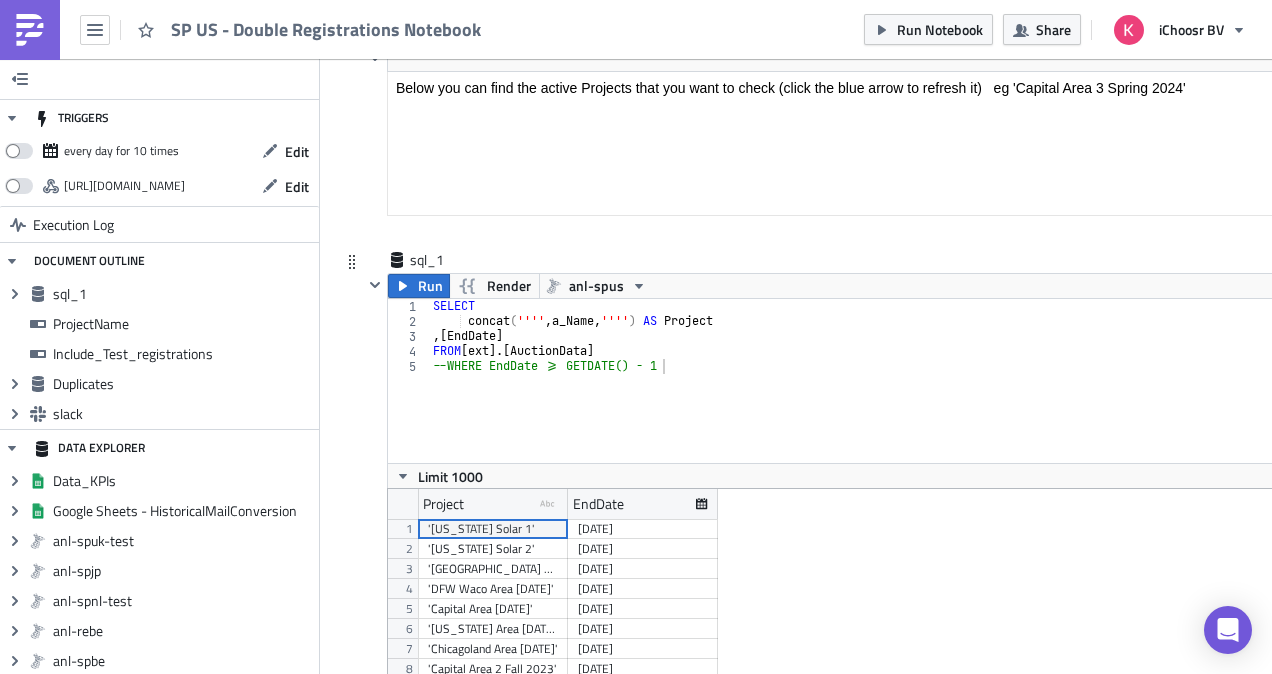 click on "SELECT          concat ( '''' , a_Name ,  '''' )   AS   Project     ,[ EndDate ] FROM  [ ext ].[ AuctionData ] --WHERE EndDate >= GETDATE() - 1" at bounding box center (930, 396) 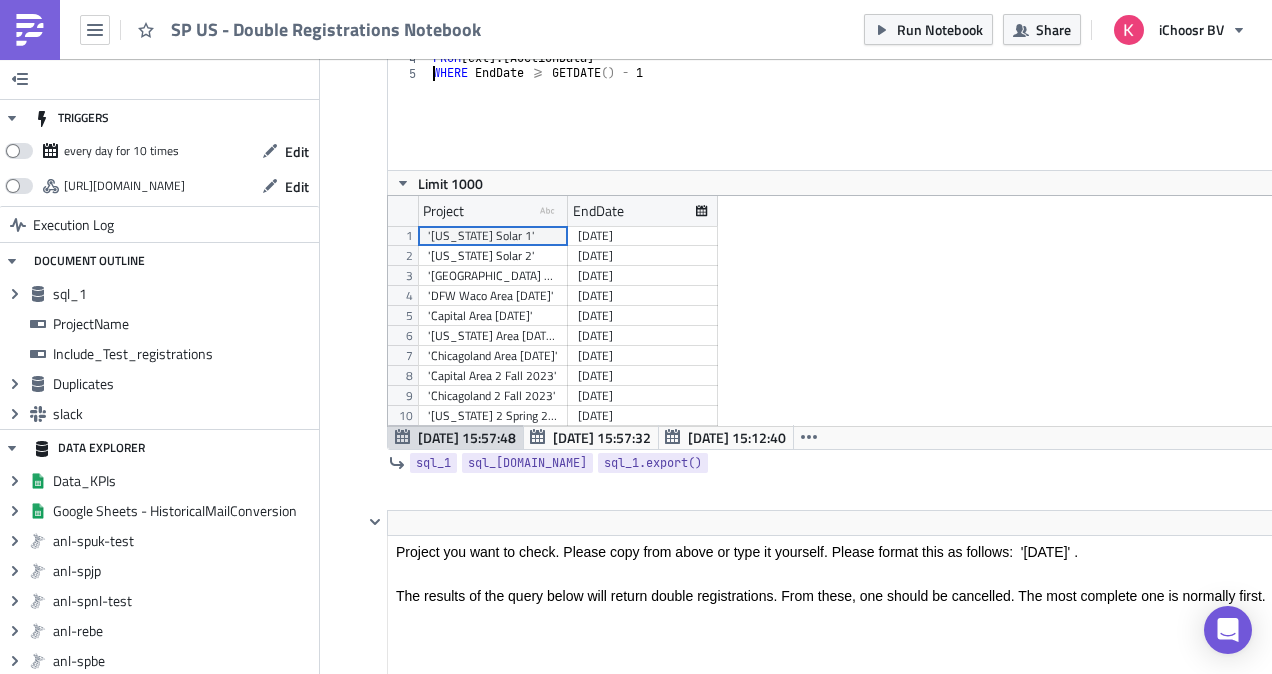 scroll, scrollTop: 850, scrollLeft: 0, axis: vertical 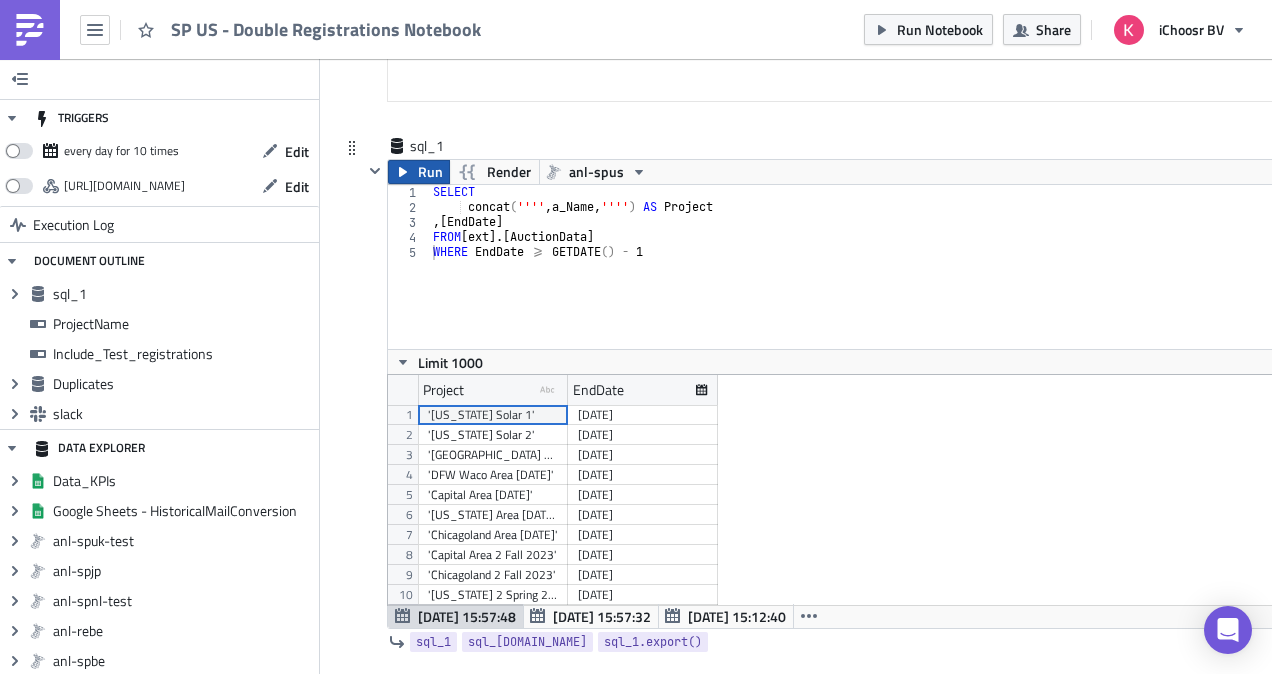 click on "Run" at bounding box center (430, 172) 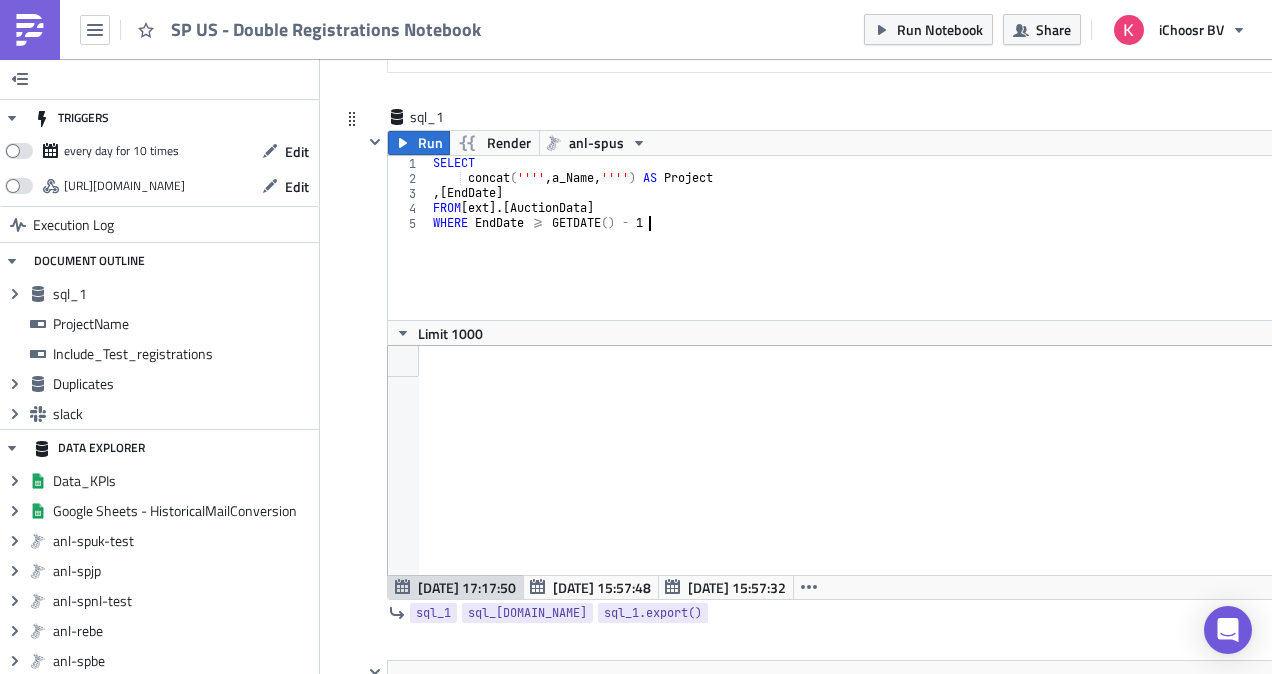 click on "SELECT          concat ( '''' , a_Name ,  '''' )   AS   Project     ,[ EndDate ] FROM  [ ext ].[ AuctionData ] WHERE   EndDate   >=   GETDATE ( )   -   1" at bounding box center [930, 253] 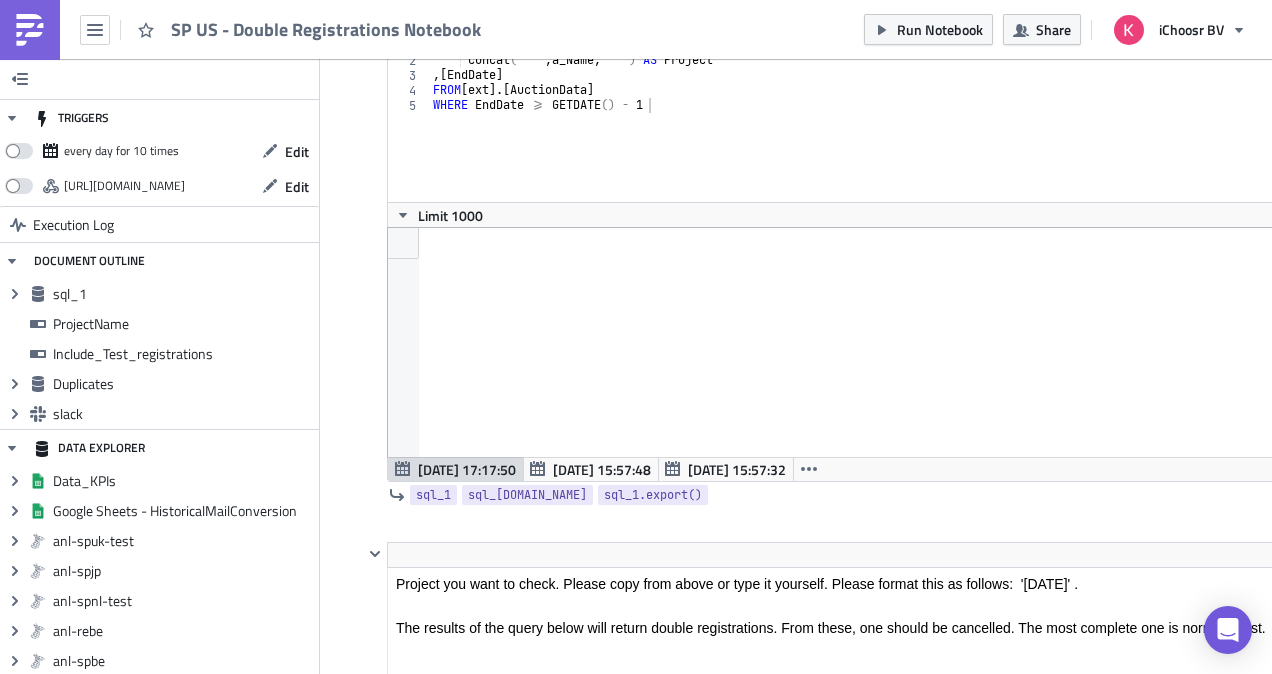 click at bounding box center [909, 342] 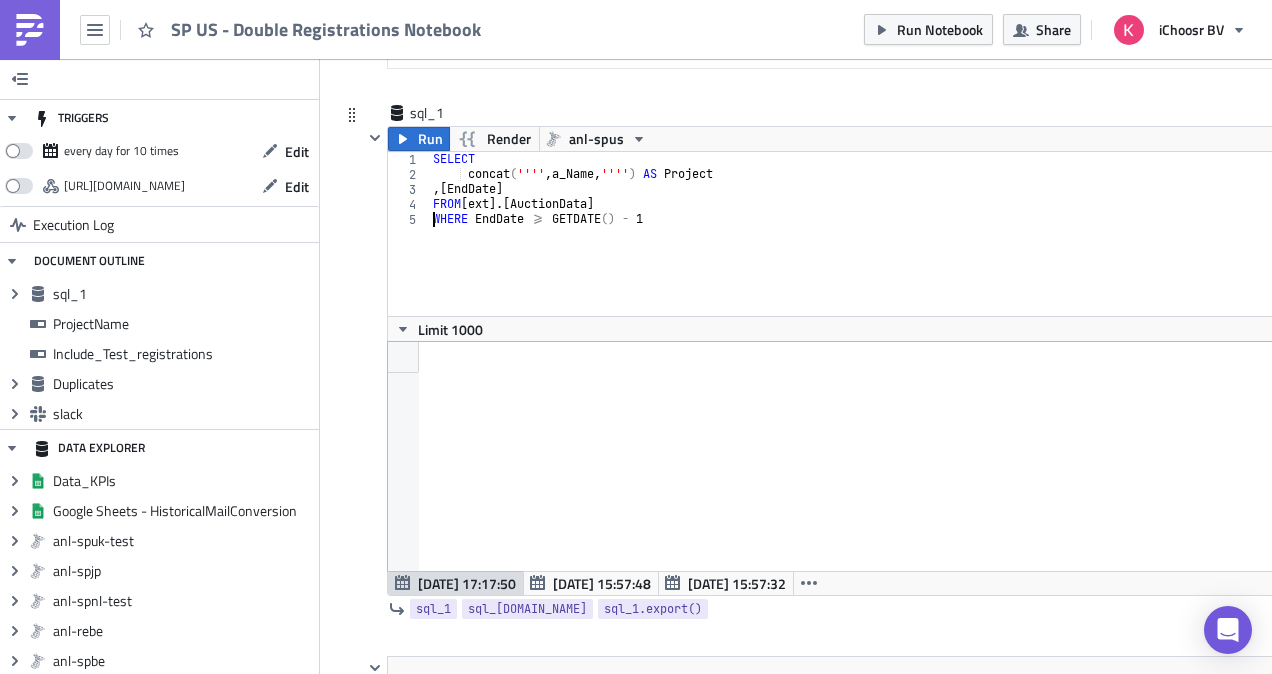 click on "SELECT          concat ( '''' , a_Name ,  '''' )   AS   Project     ,[ EndDate ] FROM  [ ext ].[ AuctionData ] WHERE   EndDate   >=   GETDATE ( )   -   1" at bounding box center (930, 249) 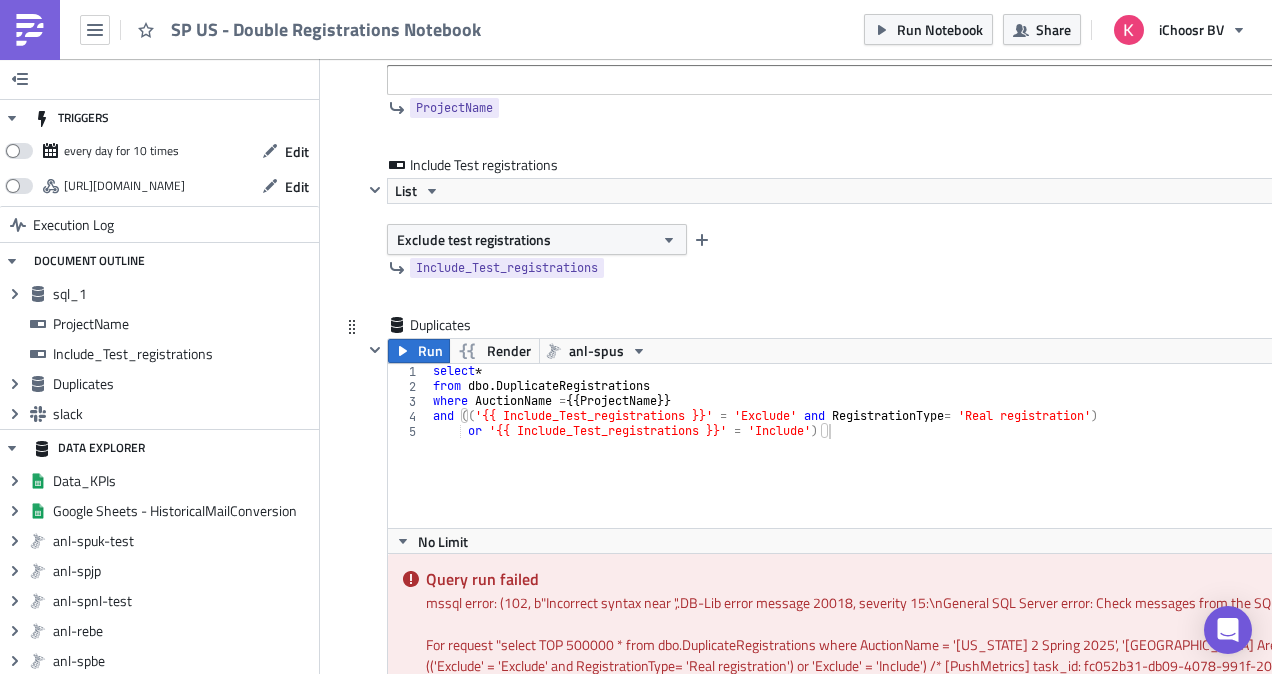 type on "--WHERE EndDate >= GETDATE() - 1" 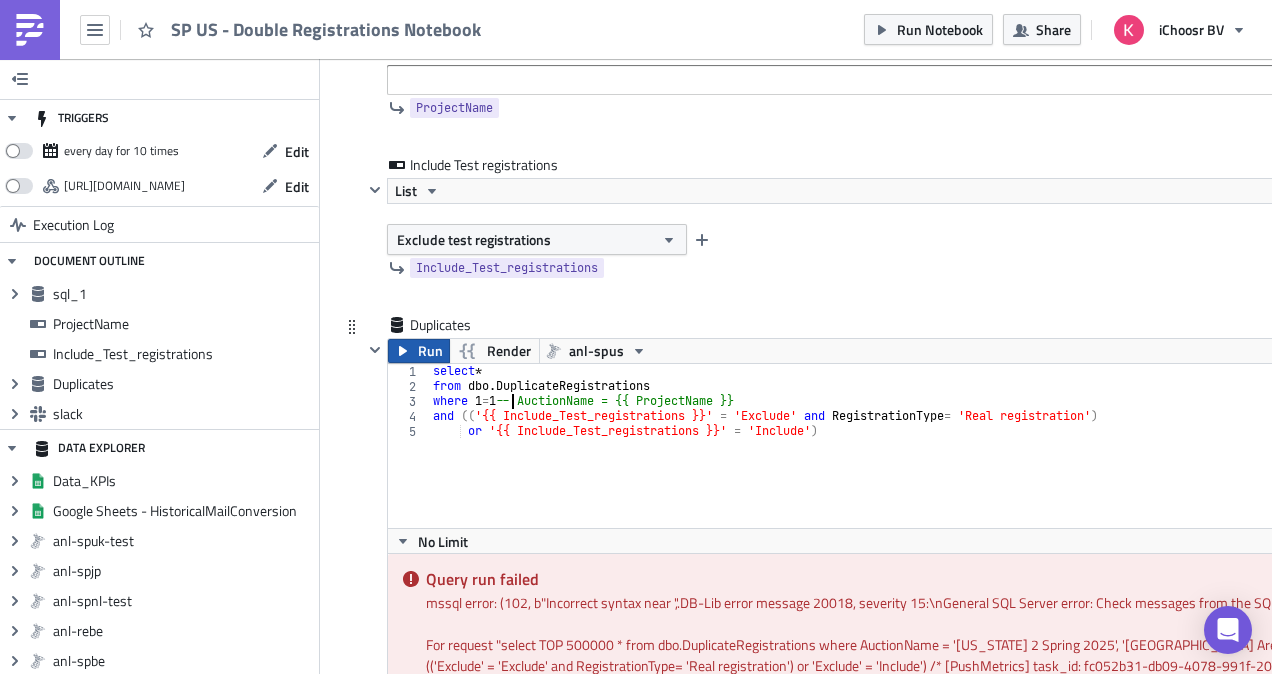 click on "Run" at bounding box center (430, 351) 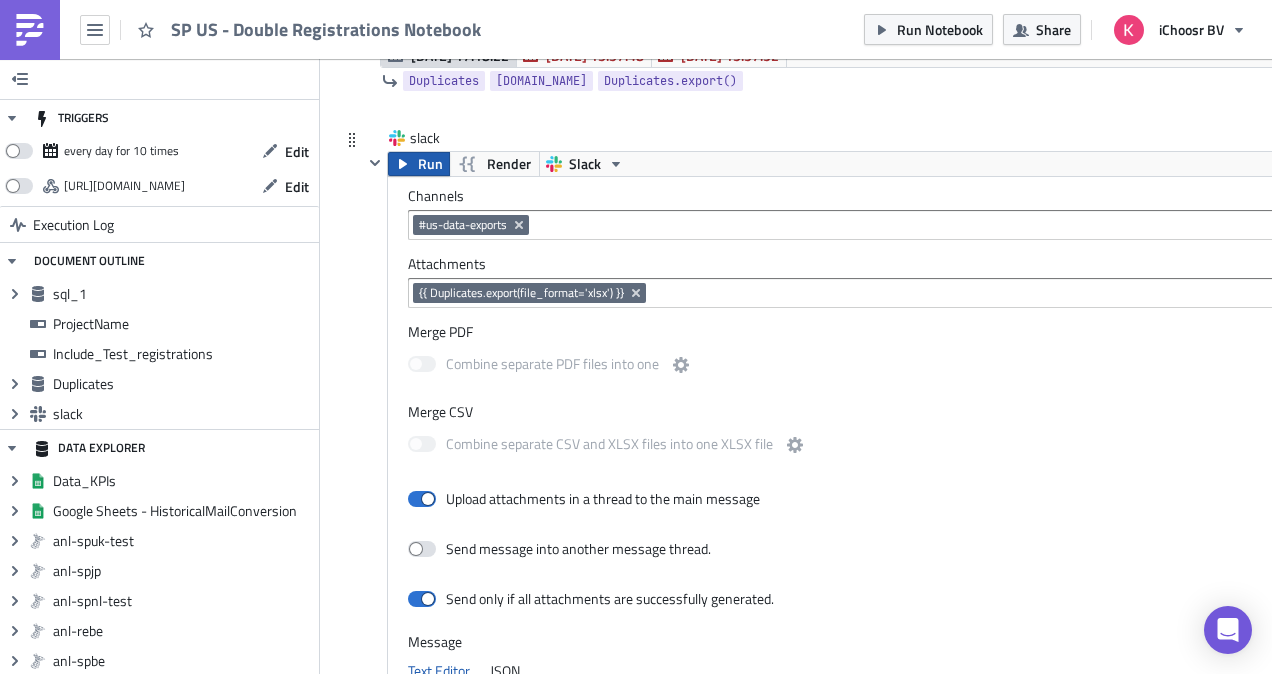click on "Run" at bounding box center (430, 164) 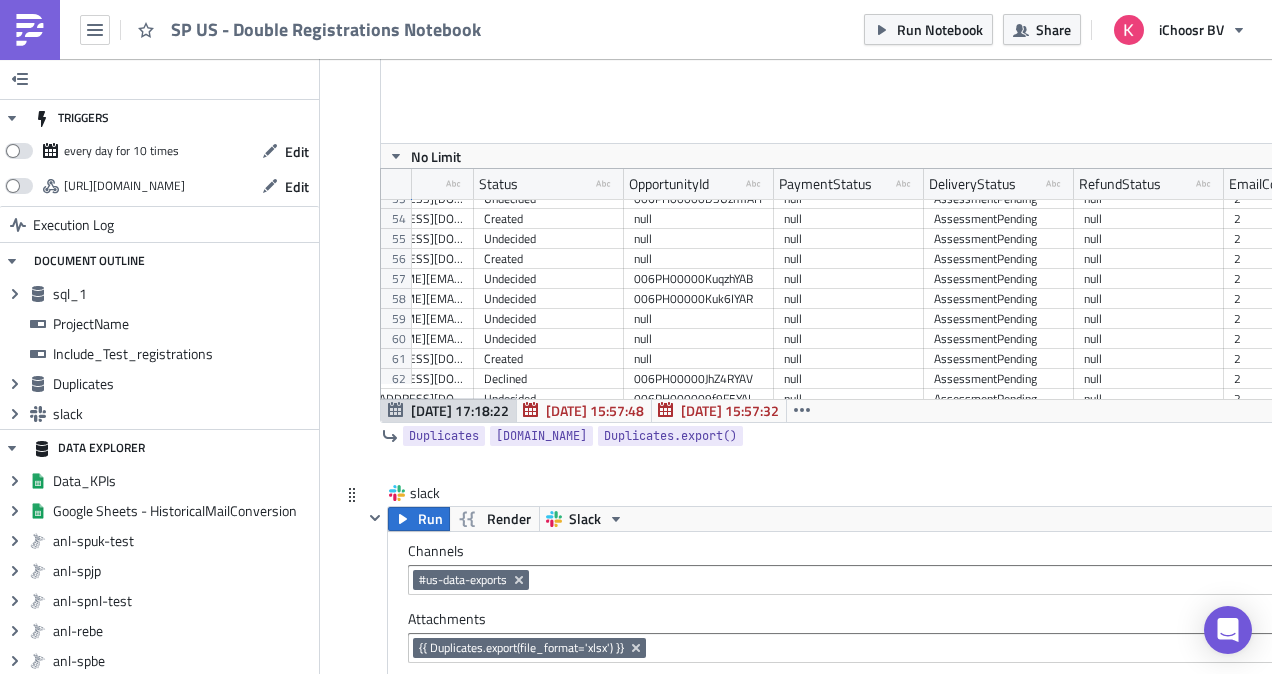 scroll, scrollTop: 1951, scrollLeft: 0, axis: vertical 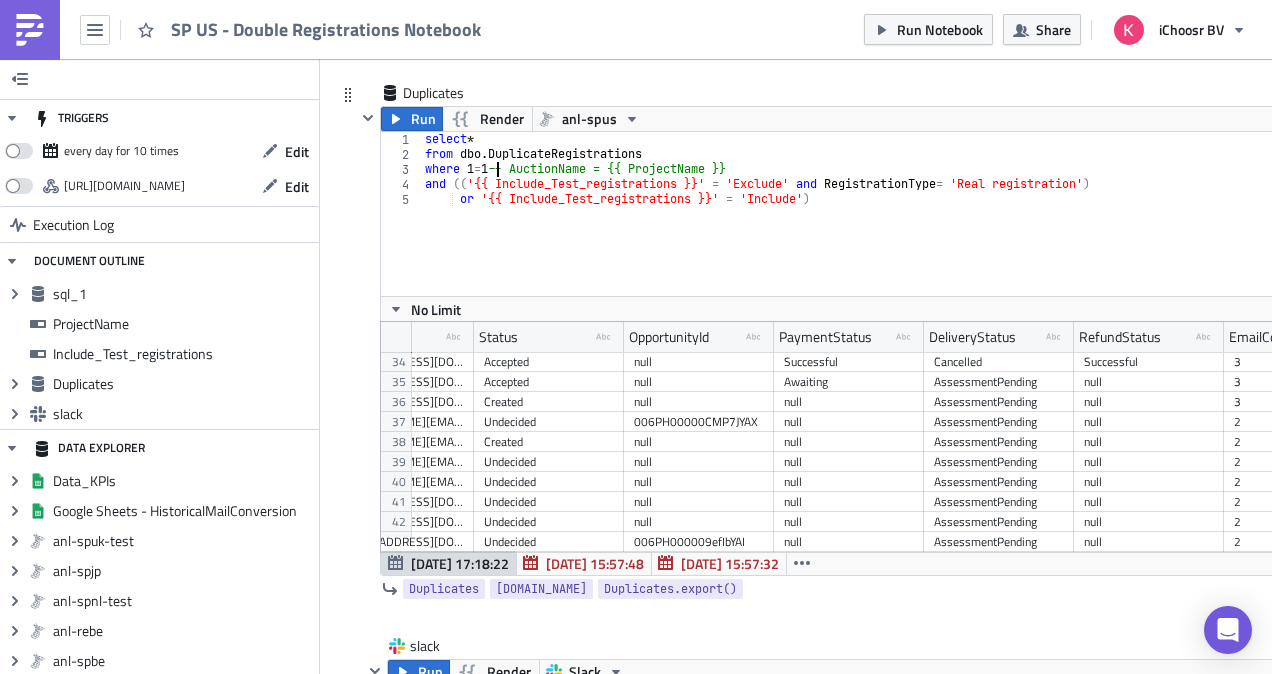 click on "select  * from   dbo . DuplicateRegistrations where   1 = 1 -- AuctionName = {{ ProjectName }} and   (( '{{ Include_Test_registrations }}'   =   'Exclude'   and   RegistrationType =   'Real registration' )        or   '{{ Include_Test_registrations }}'   =   'Include' )" at bounding box center [938, 229] 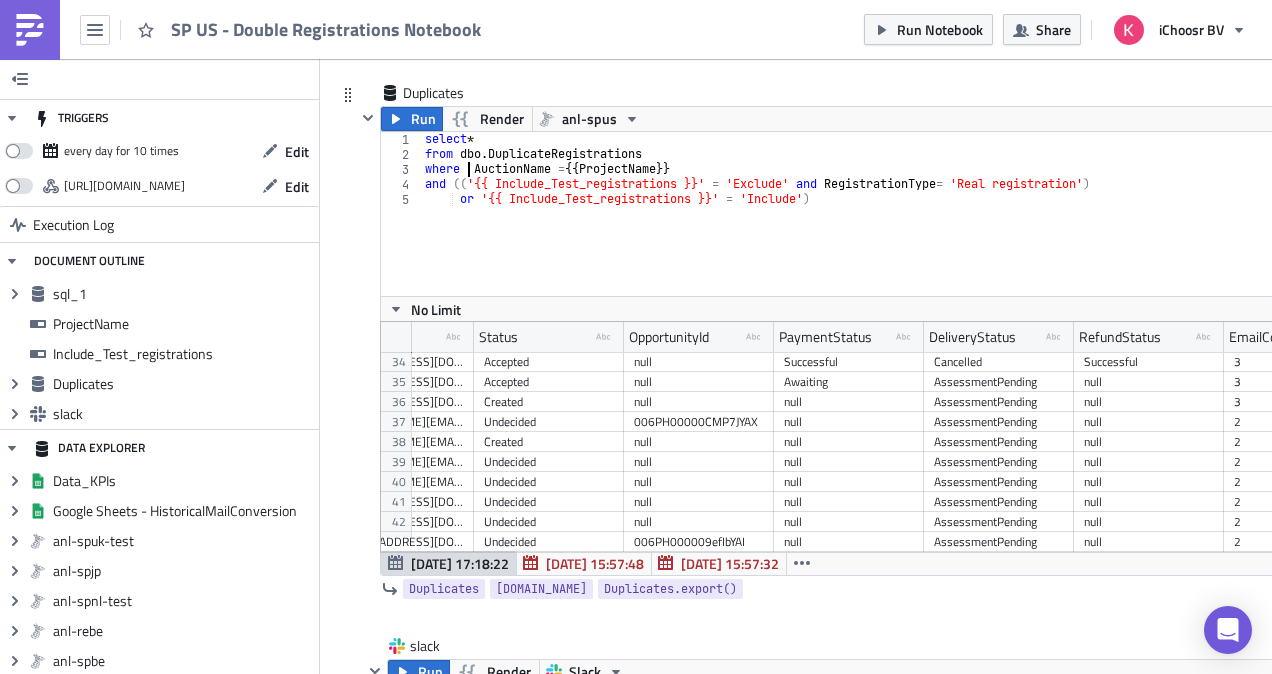 type on "where AuctionName = {{ ProjectName }}" 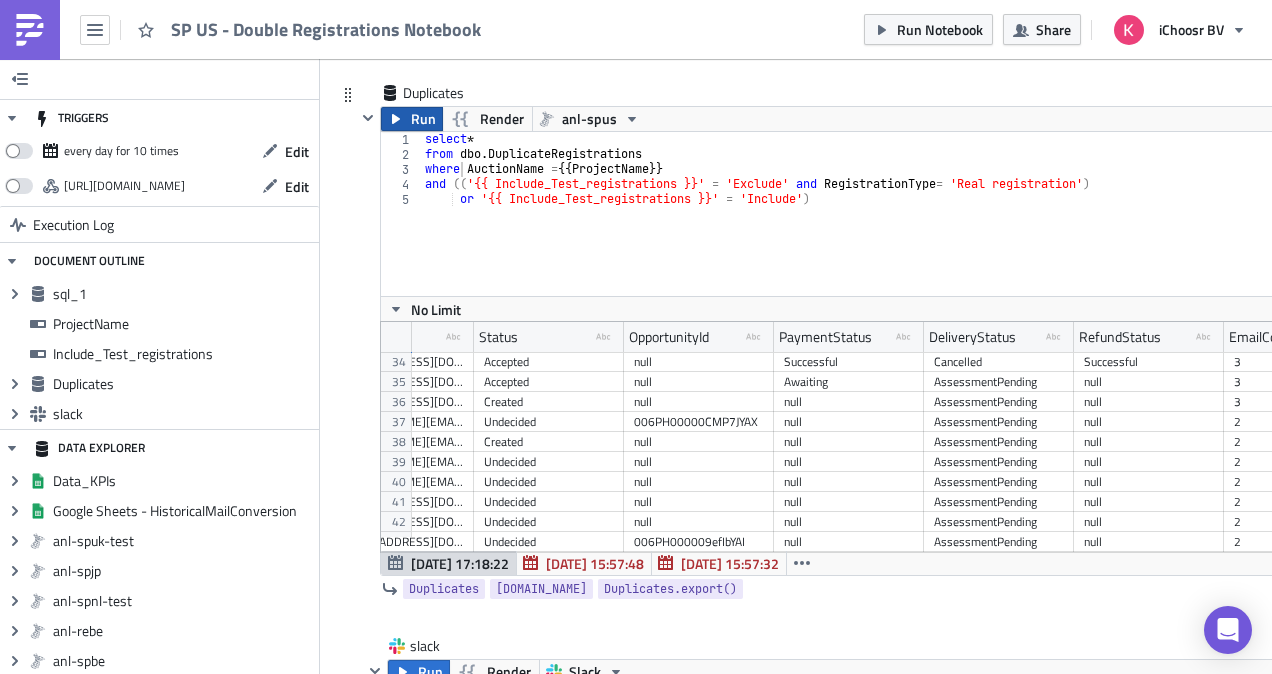 click on "Run" at bounding box center (423, 119) 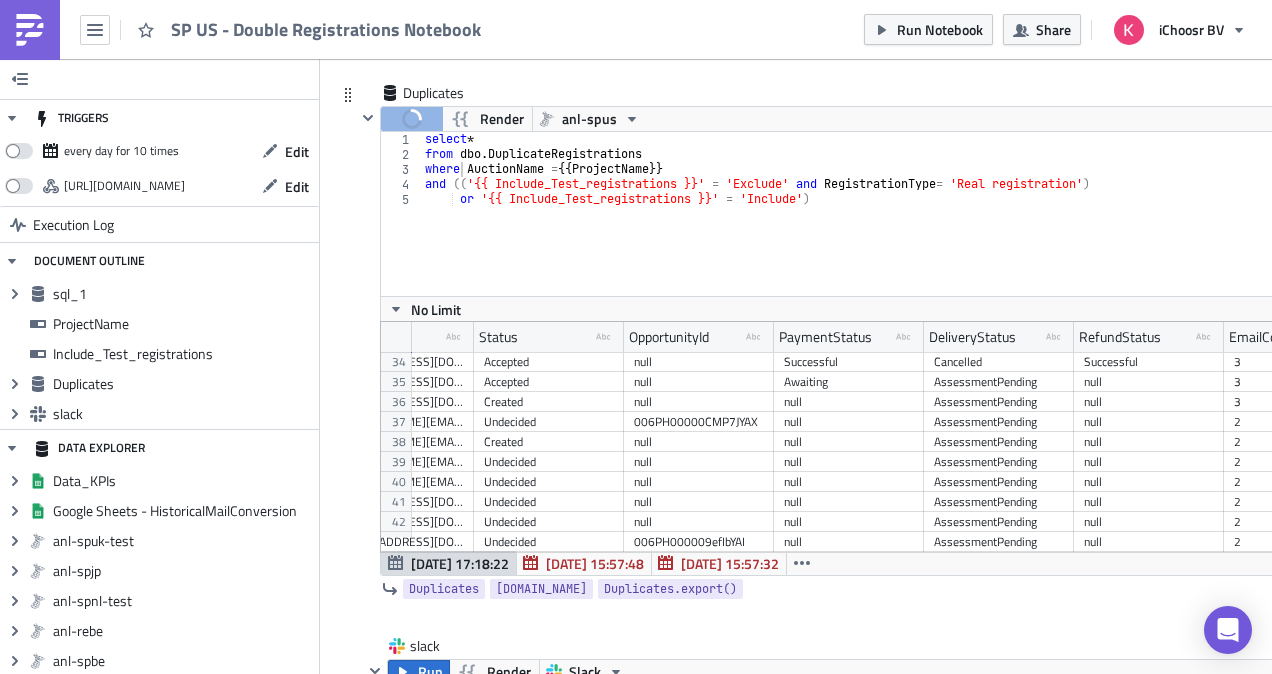 scroll, scrollTop: 1627, scrollLeft: 0, axis: vertical 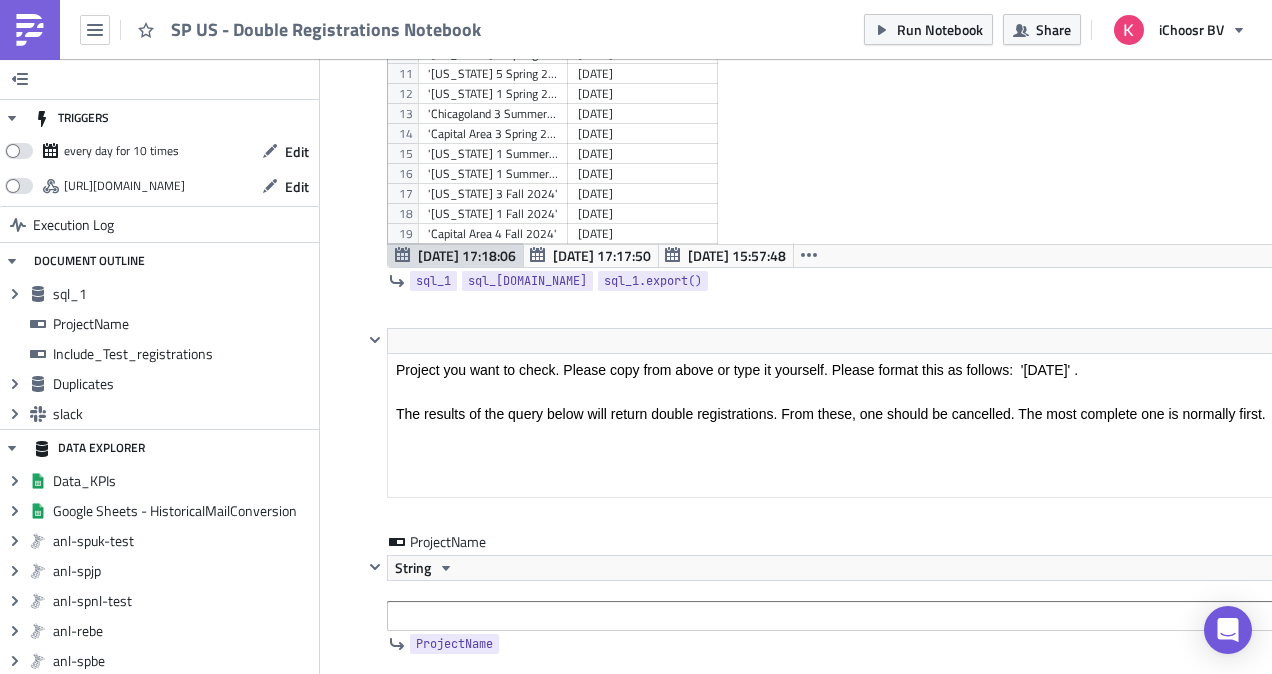 click on "'Capital Area 4 Fall 2024'" at bounding box center (493, 234) 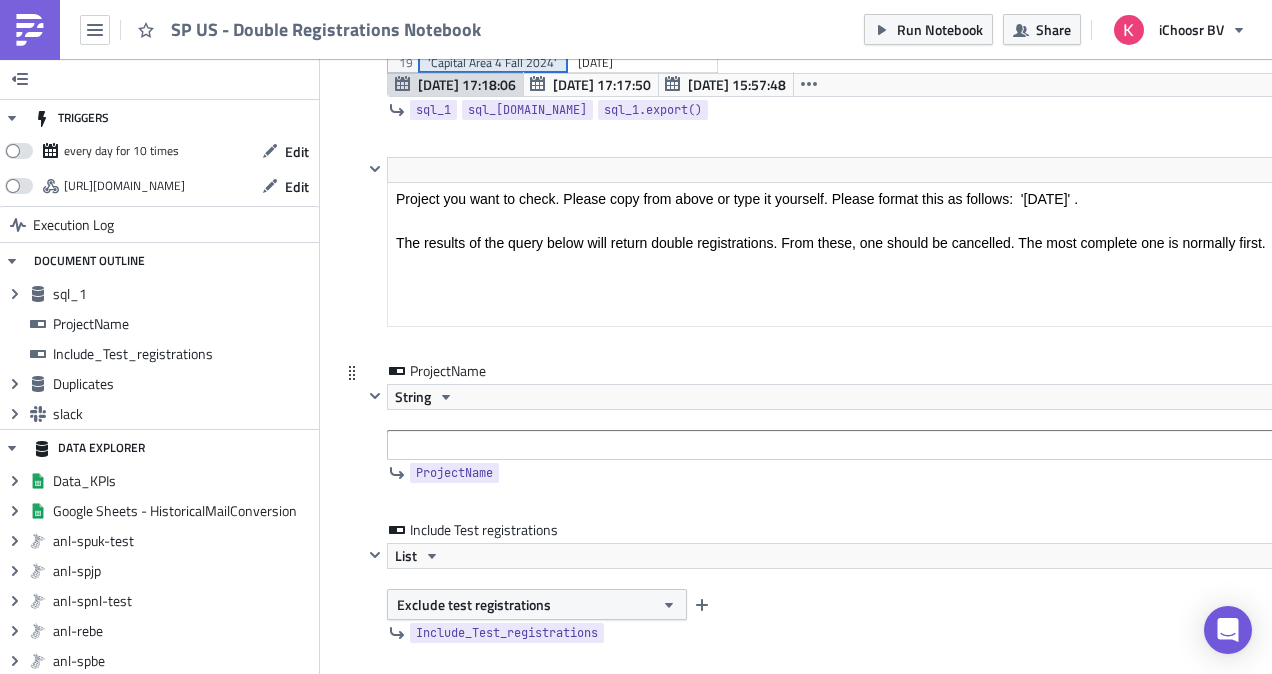 scroll, scrollTop: 1203, scrollLeft: 0, axis: vertical 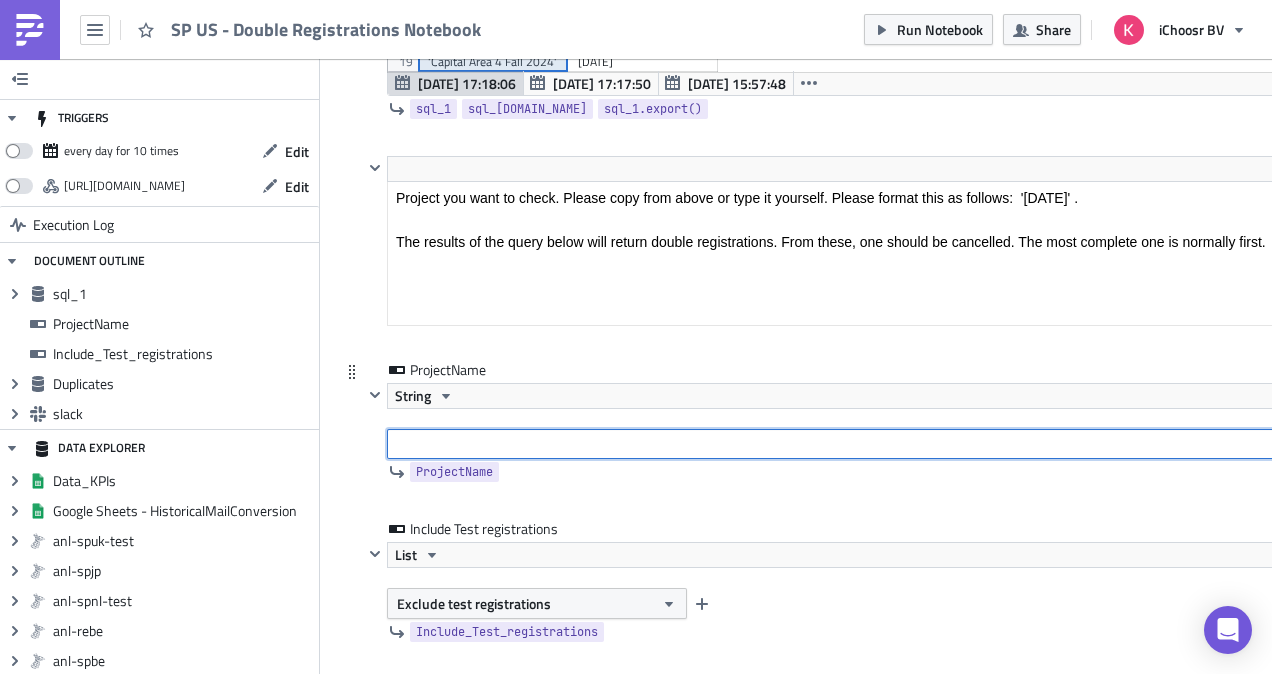 click at bounding box center [909, 444] 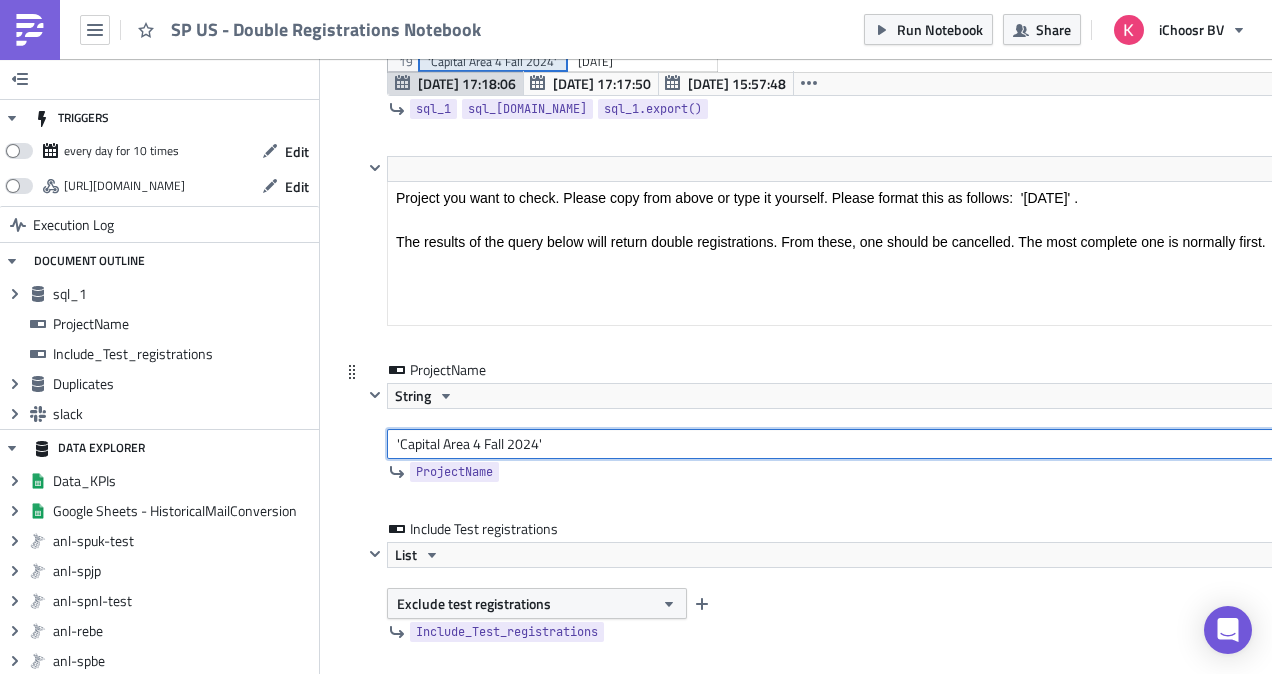 type on "'Capital Area 4 Fall 2024'" 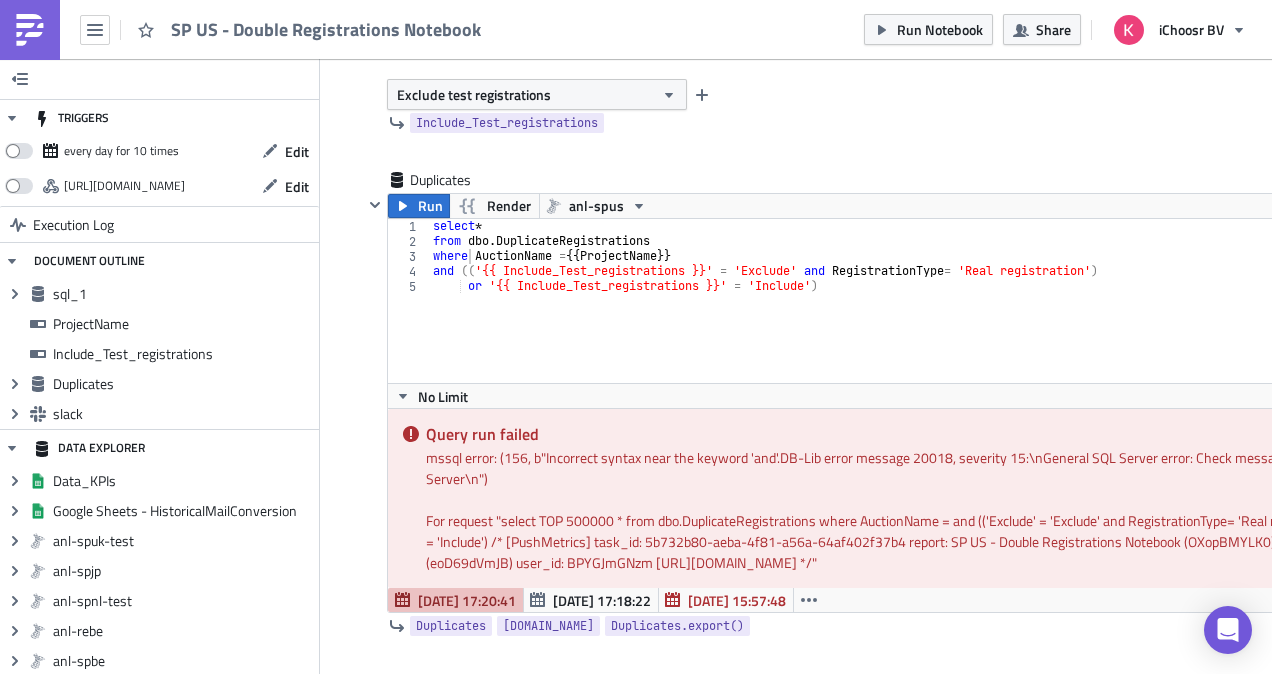 scroll, scrollTop: 1716, scrollLeft: 0, axis: vertical 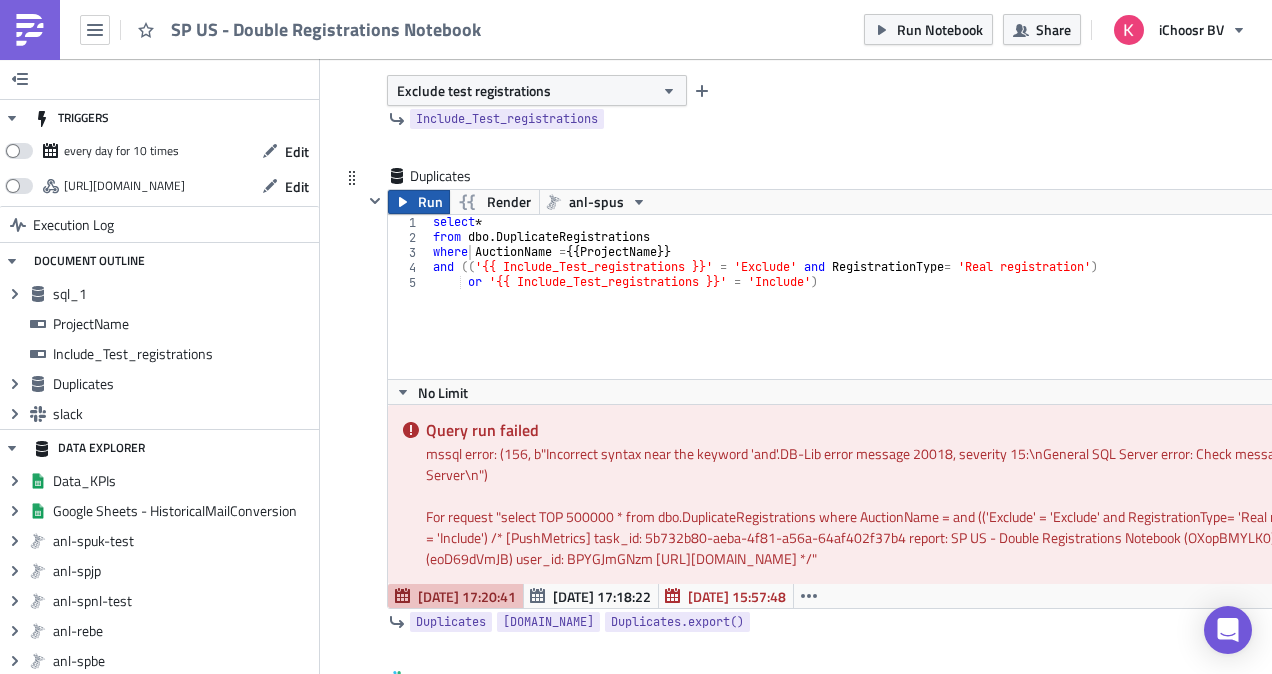 click on "Run" at bounding box center (430, 202) 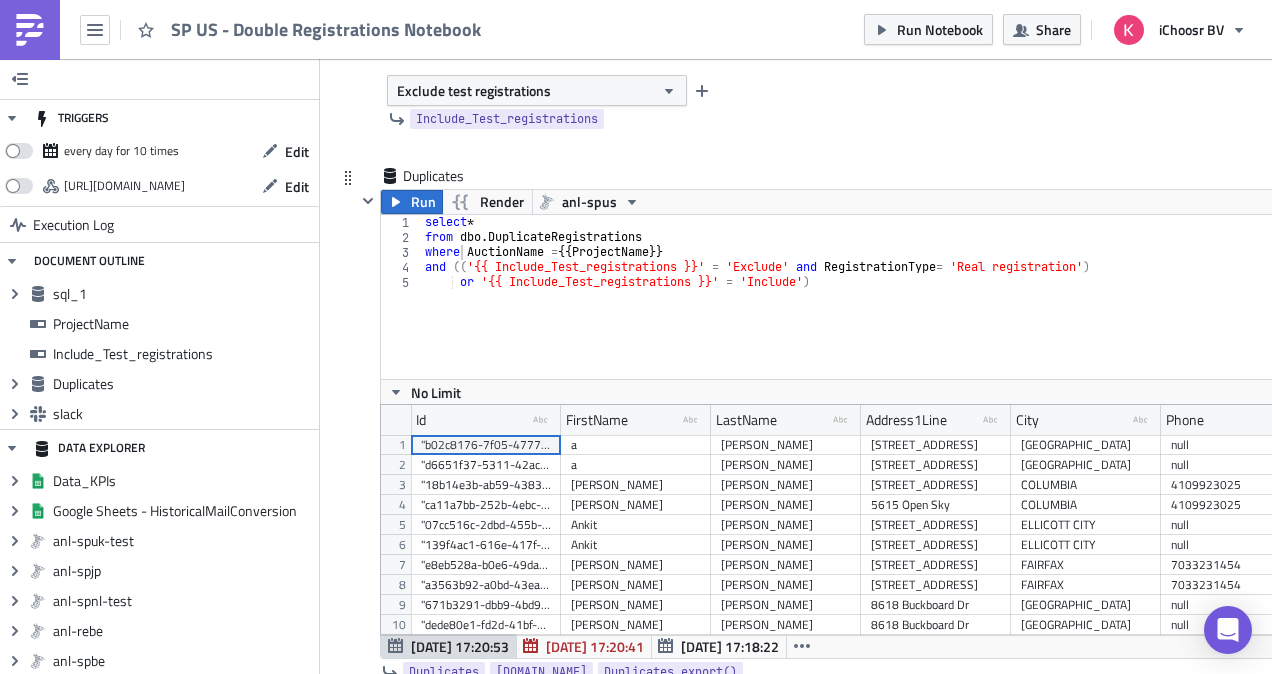 scroll, scrollTop: 0, scrollLeft: 30, axis: horizontal 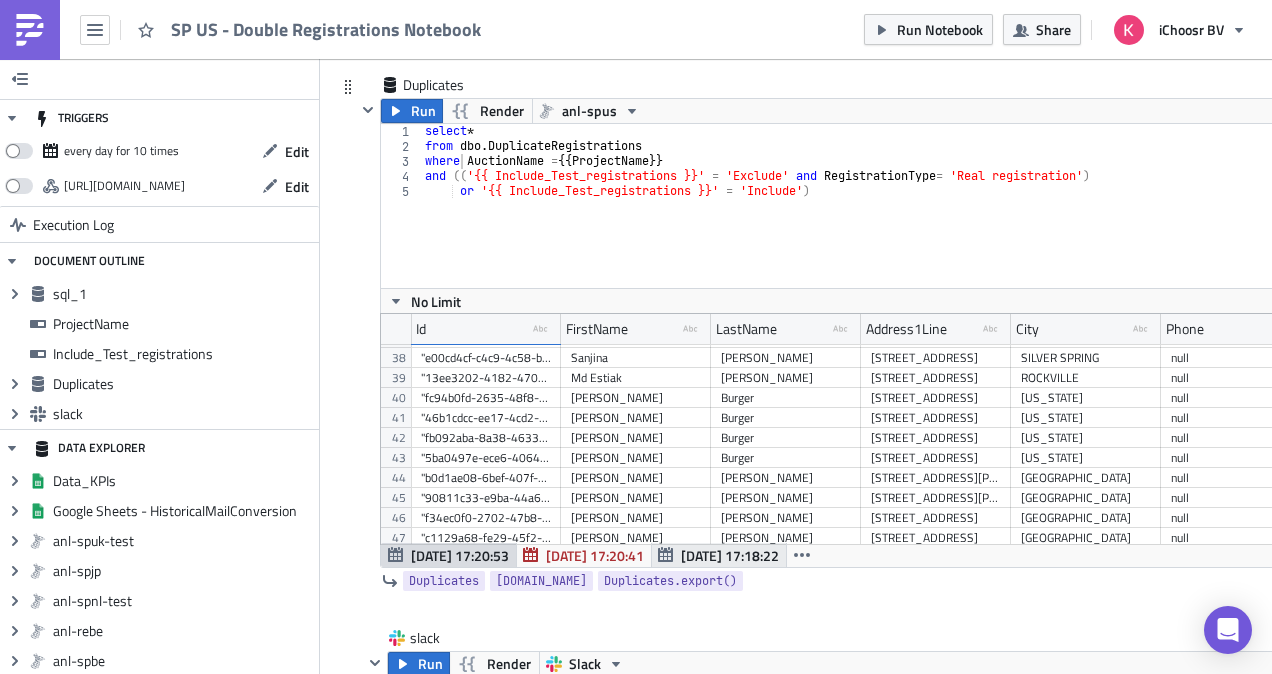 click on "Jul 24 17:18:22" at bounding box center [730, 555] 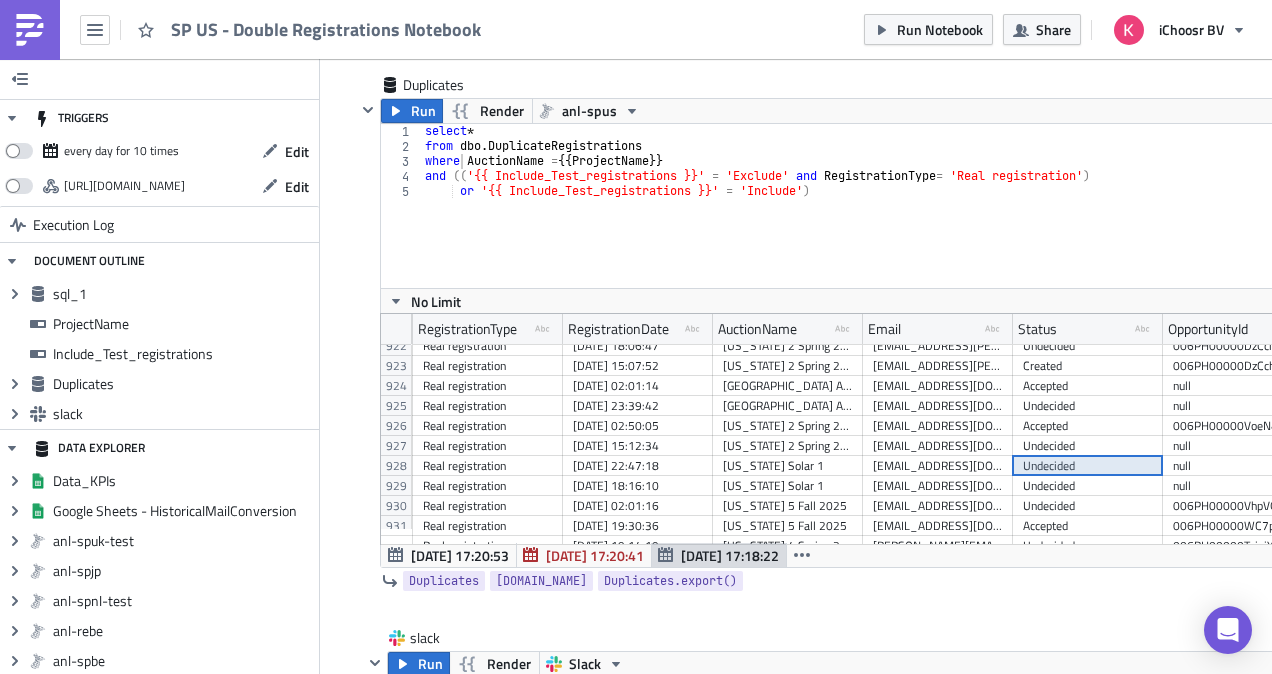 click on "Undecided" at bounding box center [1088, 486] 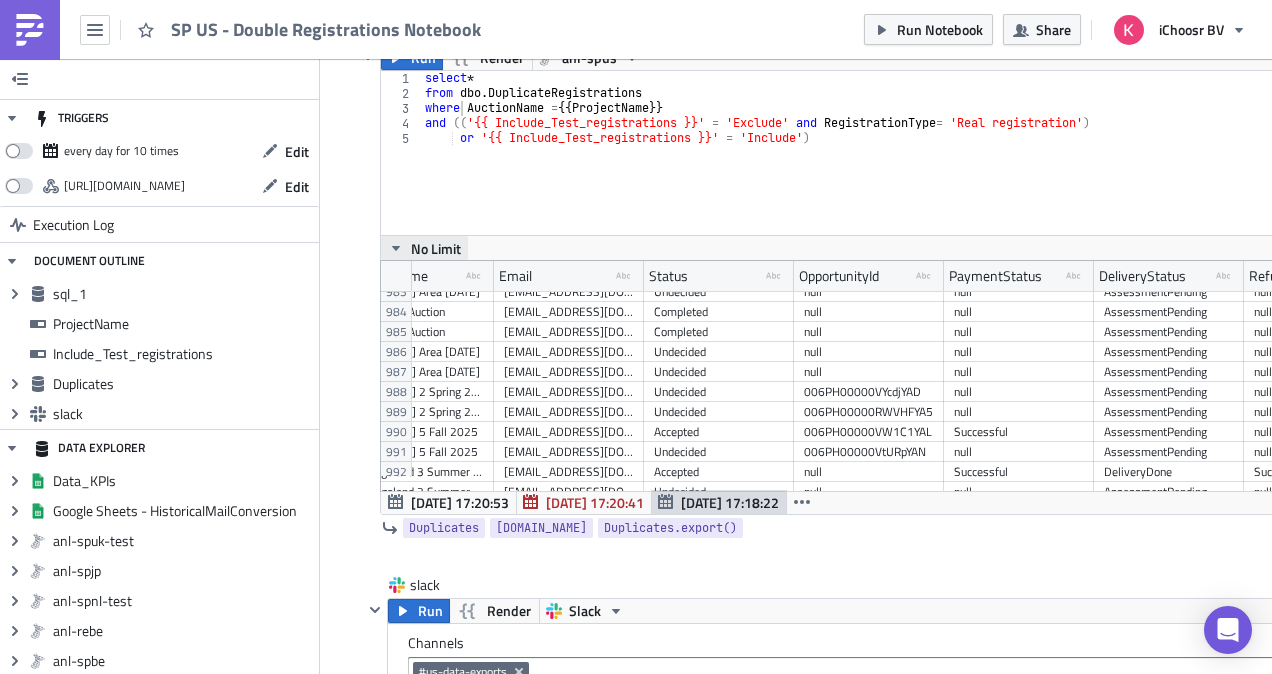click on "No Limit" at bounding box center (436, 248) 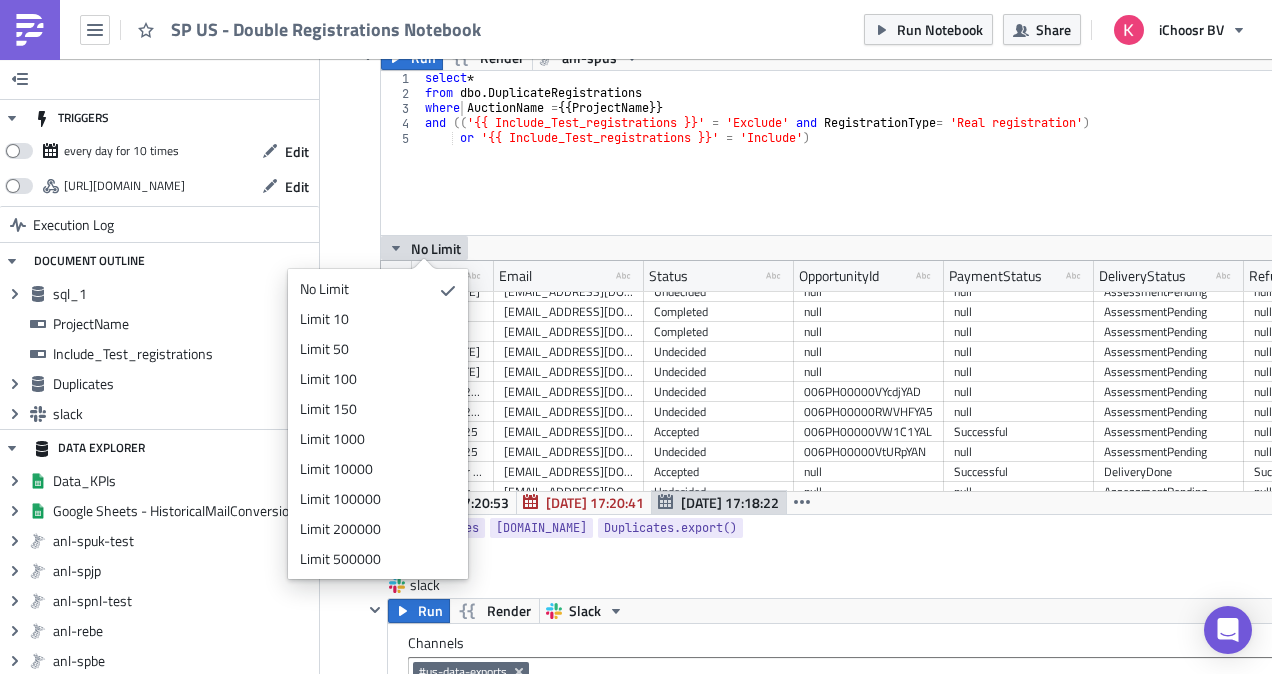 click on "Duplicates Run Render anl-spus where AuctionName = {{ ProjectName }} 1 2 3 4 5 select  * from   dbo . DuplicateRegistrations where   AuctionName   =  {{  ProjectName  }} and   (( '{{ Include_Test_registrations }}'   =   'Exclude'   and   RegistrationType =   'Real registration' )        or   '{{ Include_Test_registrations }}'   =   'Include' )     הההההההההההההההההההההההההההההההההההההההההההההההההההההההההההההההההההההההההההההההההההההההההההההההההההההההההההההההההההההההההההההההההההההההההההההההההההההההההההההההההההההההההההההההההההההההההההההההההההההההההההההההההההההההההההההההההההההההההההההההההההההההההההההההה No Limit RegistrationNumber RegistrationType type-text Created with Sketch. RegistrationDate type-text Created with Sketch. AuctionName type-text Email Status" at bounding box center (890, 298) 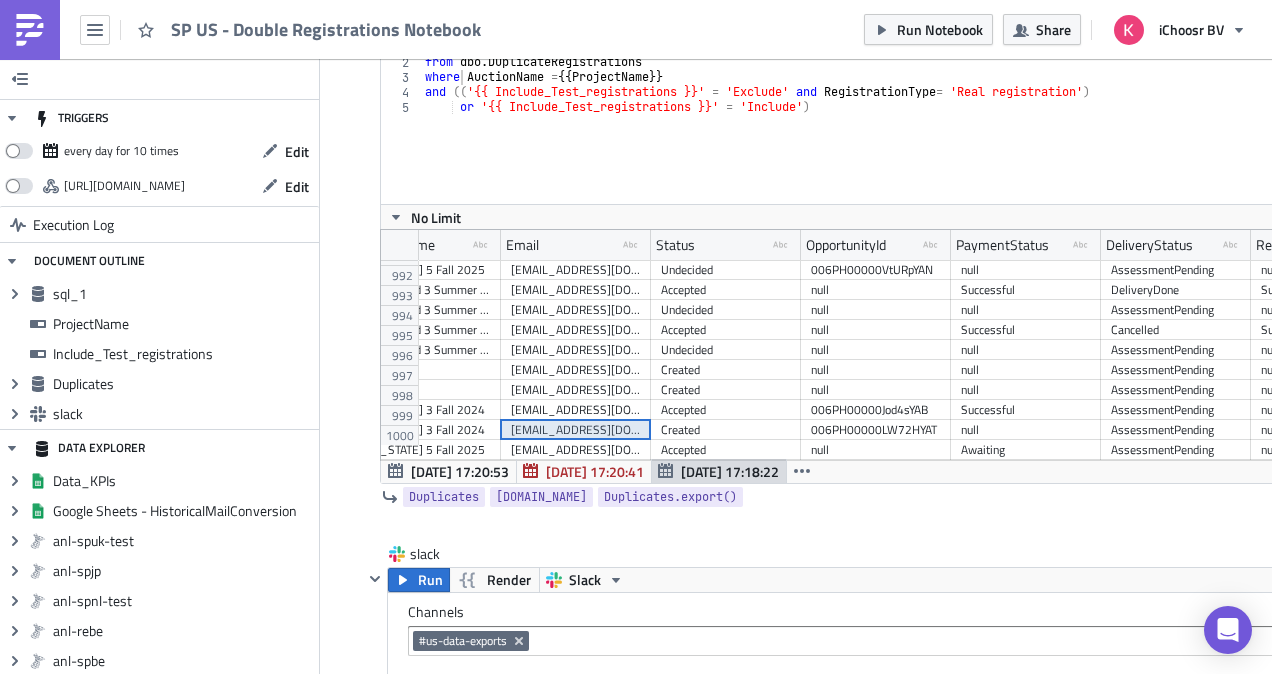 click on "Jesus_murillo84@yahoo.com" at bounding box center [576, 430] 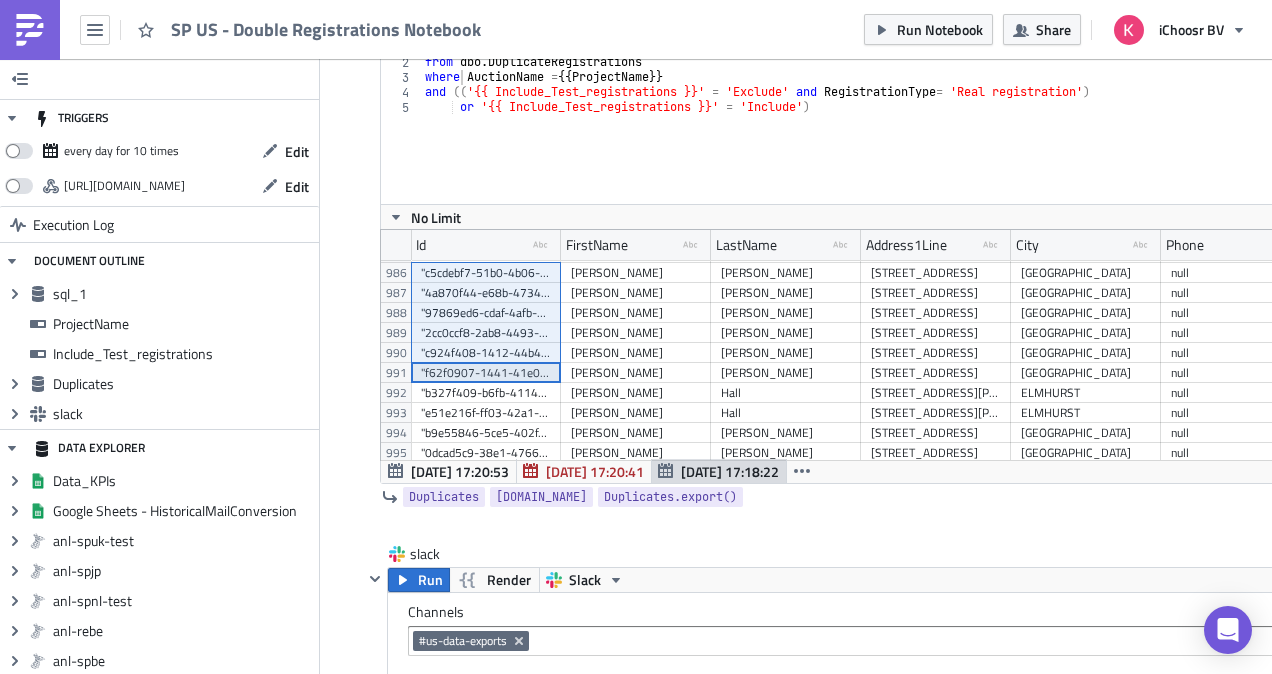 drag, startPoint x: 527, startPoint y: 374, endPoint x: 350, endPoint y: 264, distance: 208.39626 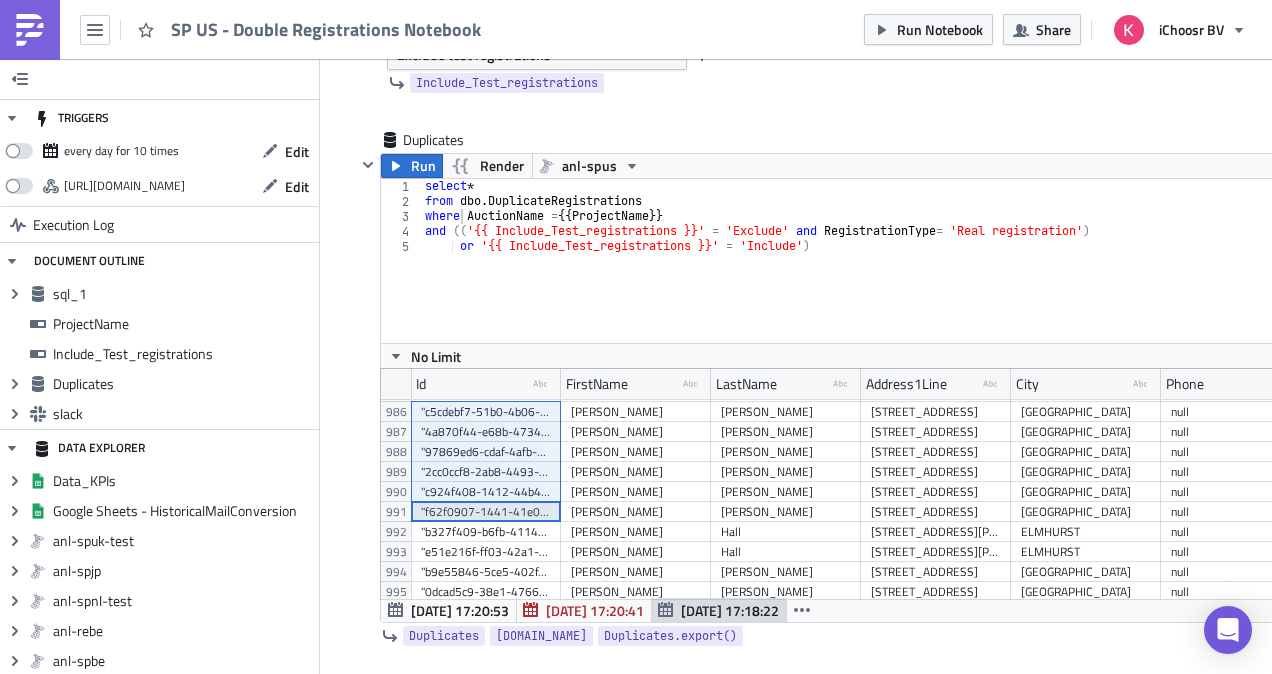 type on "or '{{ Include_Test_registrations }}' = 'Include')" 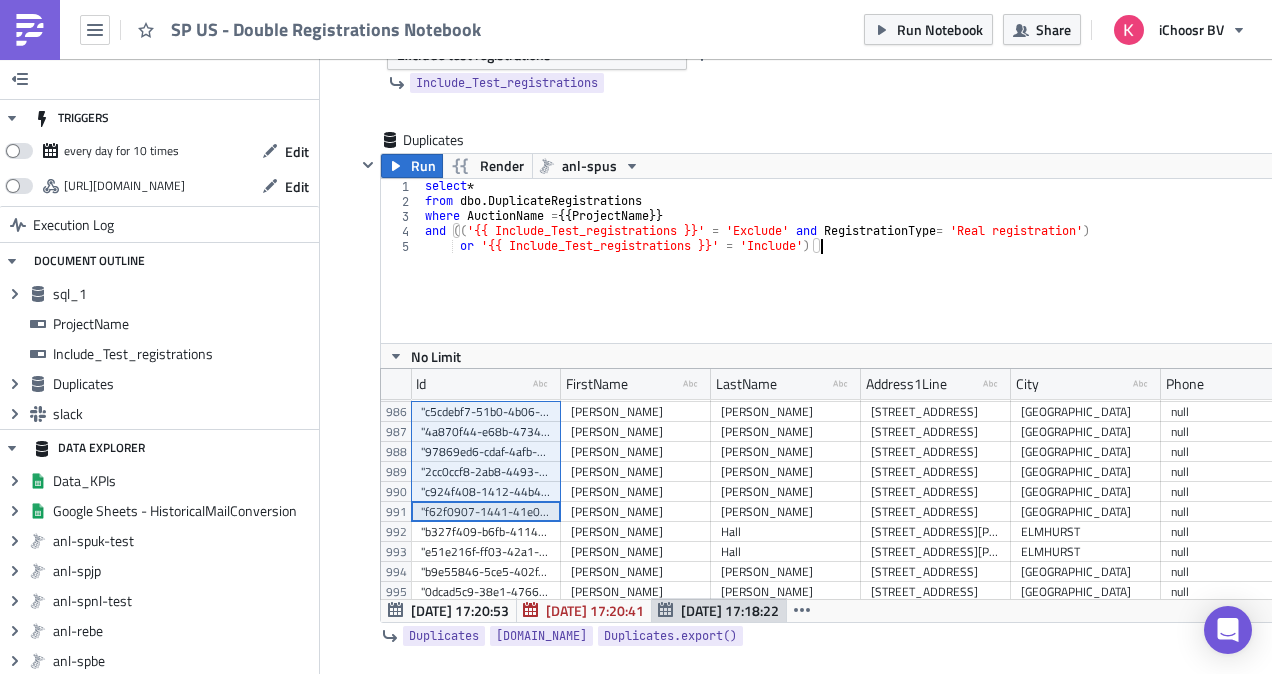 click on "select  * from   dbo . DuplicateRegistrations where   AuctionName   =  {{  ProjectName  }} and   (( '{{ Include_Test_registrations }}'   =   'Exclude'   and   RegistrationType =   'Real registration' )        or   '{{ Include_Test_registrations }}'   =   'Include' )" at bounding box center [938, 276] 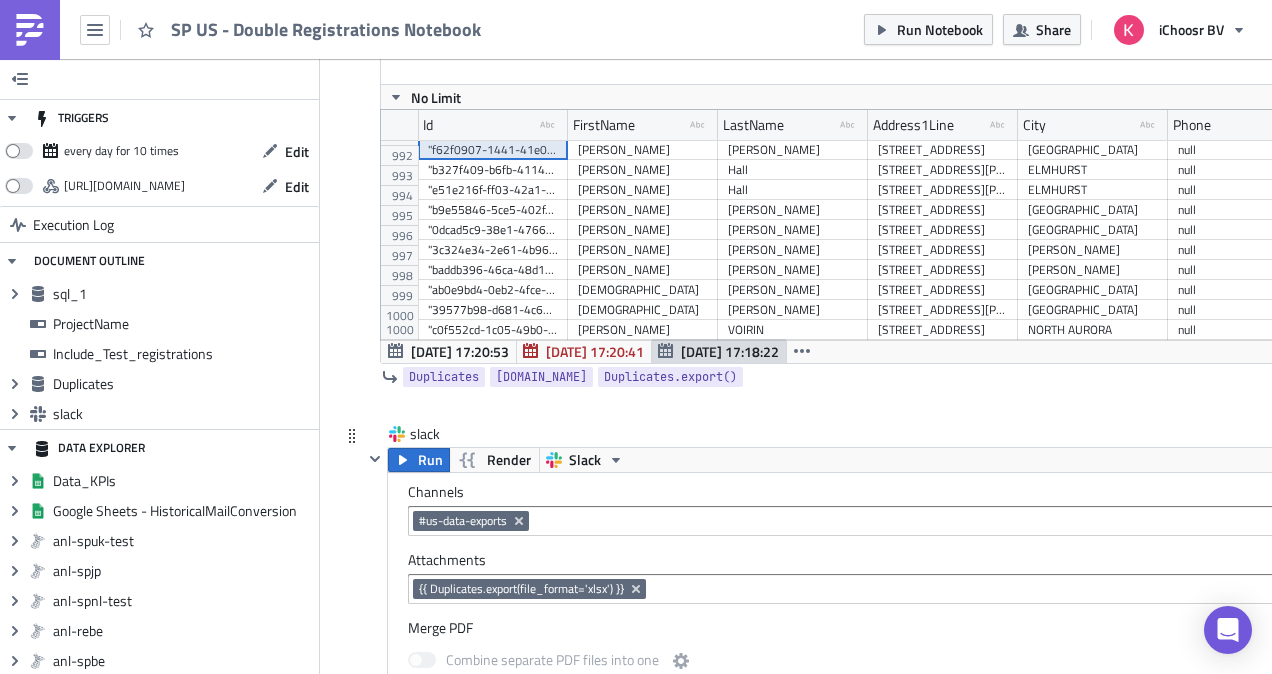 scroll, scrollTop: 2010, scrollLeft: 0, axis: vertical 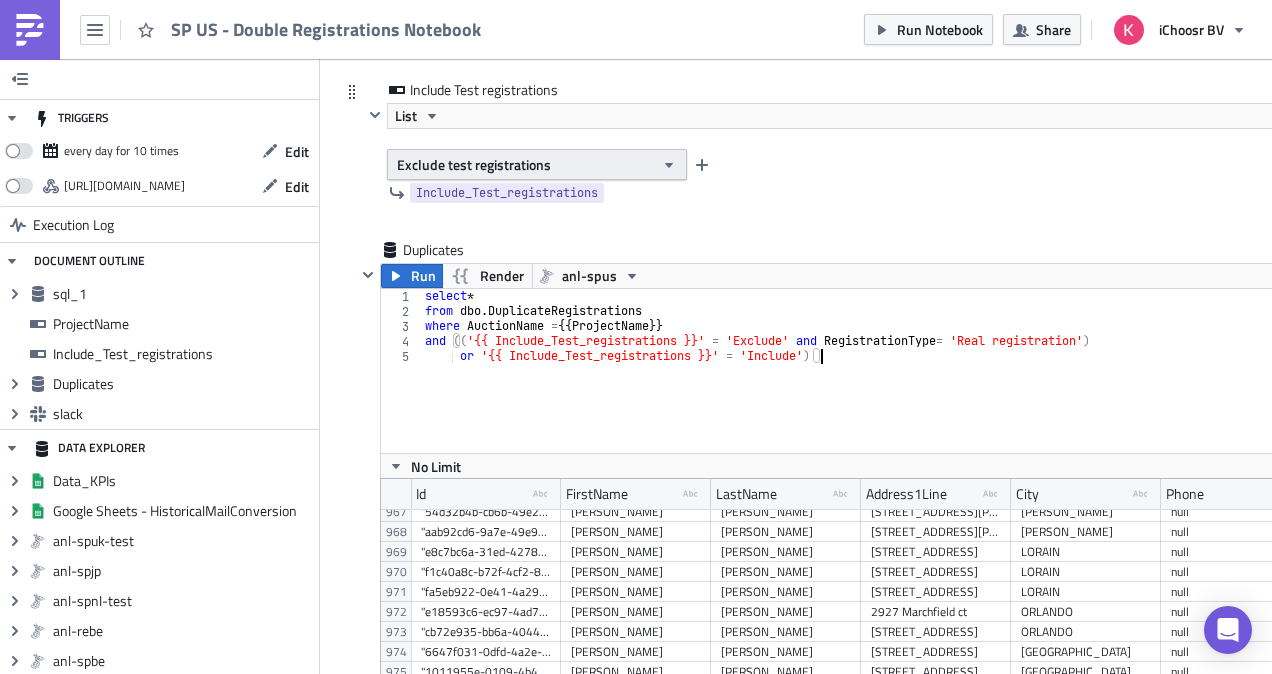 click on "Exclude test registrations" at bounding box center [537, 164] 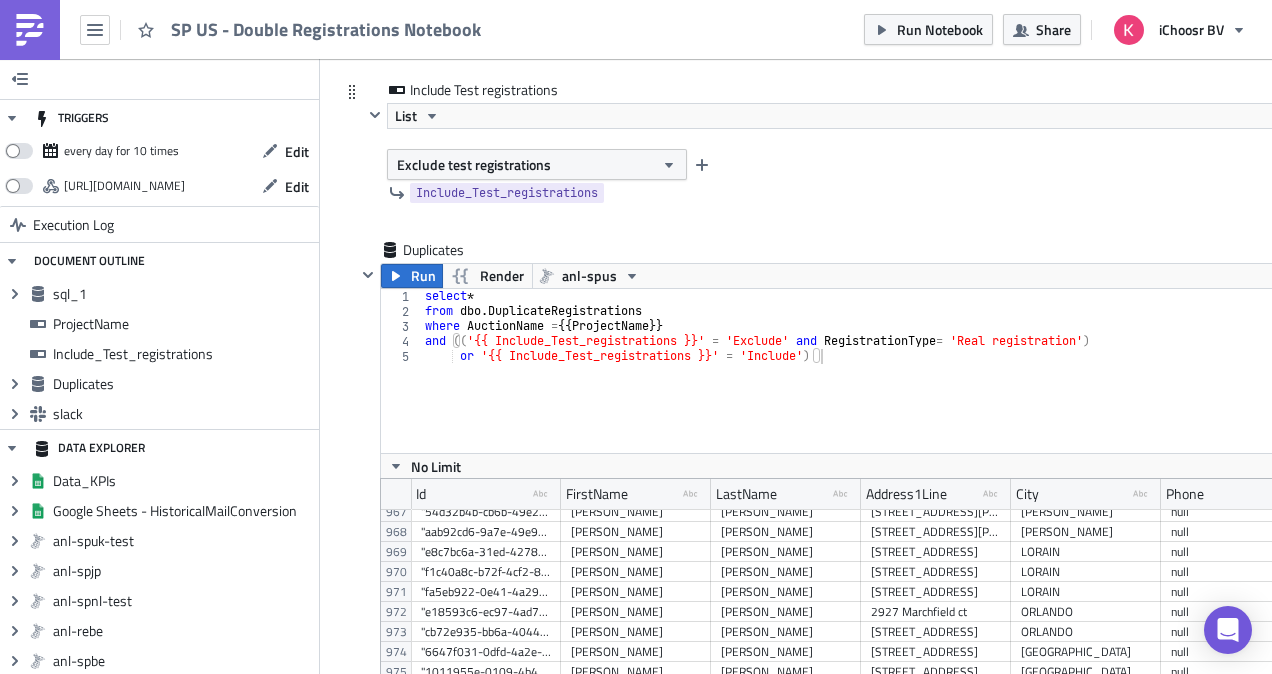 click on "Exclude test registrations" 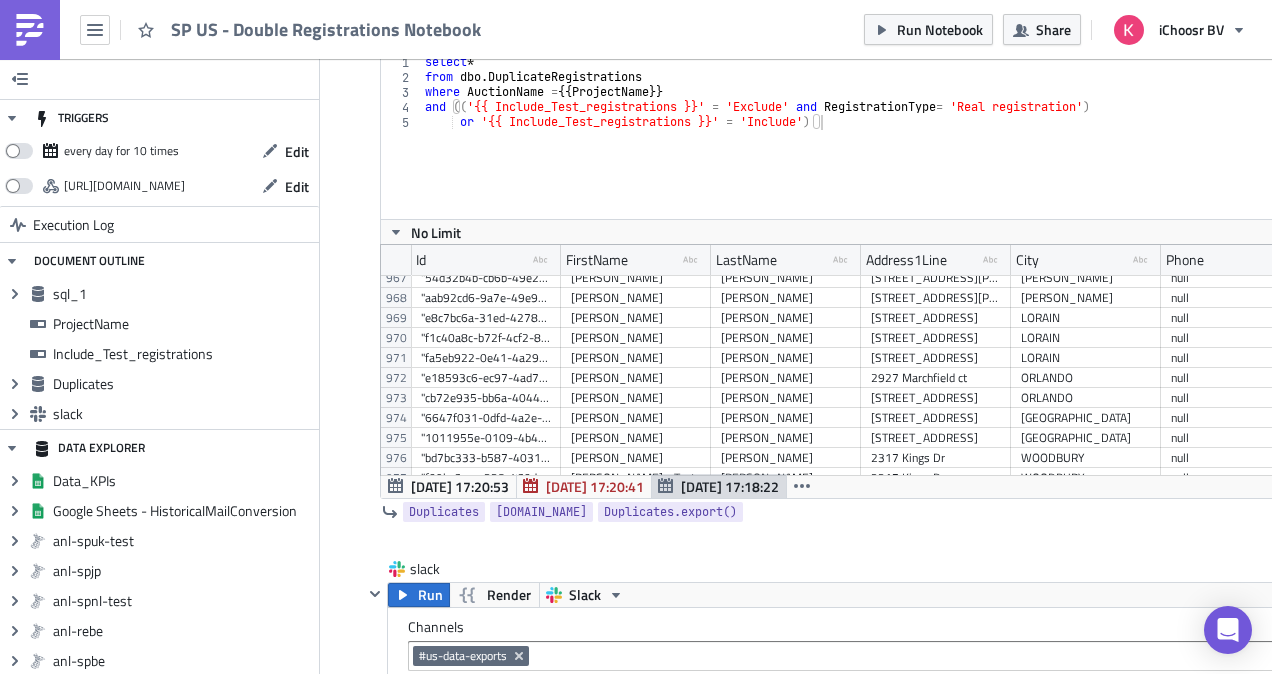 scroll, scrollTop: 1885, scrollLeft: 0, axis: vertical 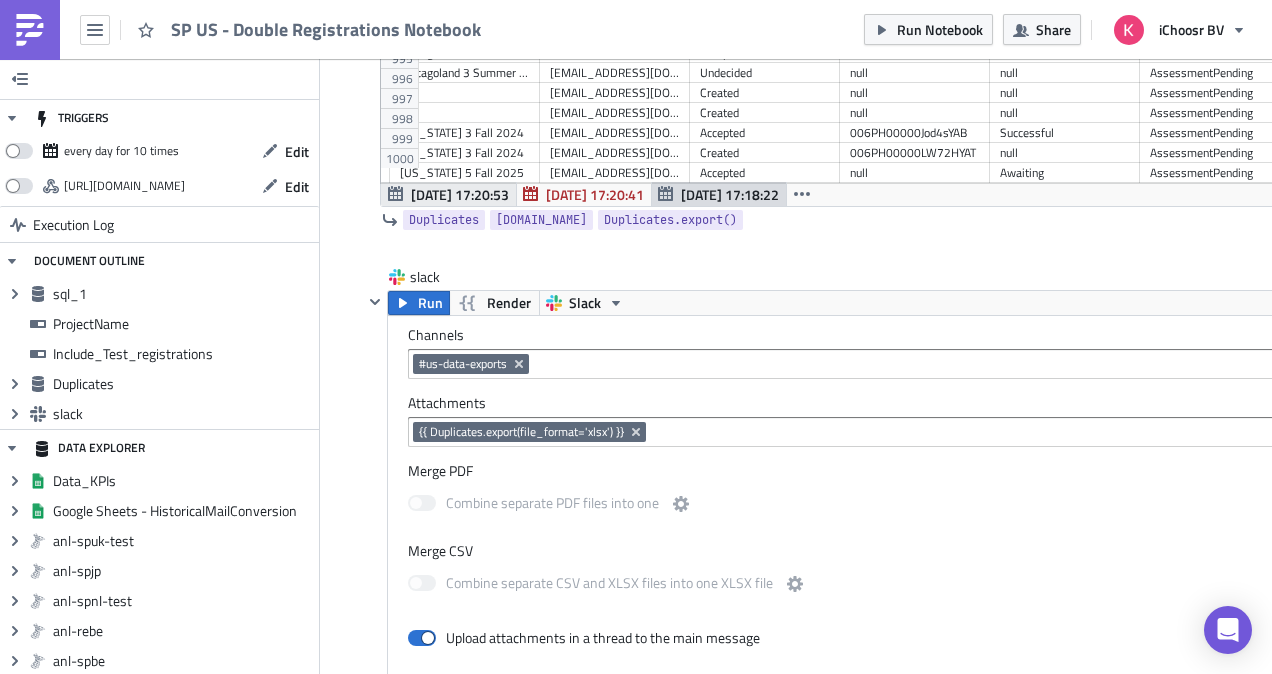 click on "Jul 24 17:20:53" at bounding box center (460, 194) 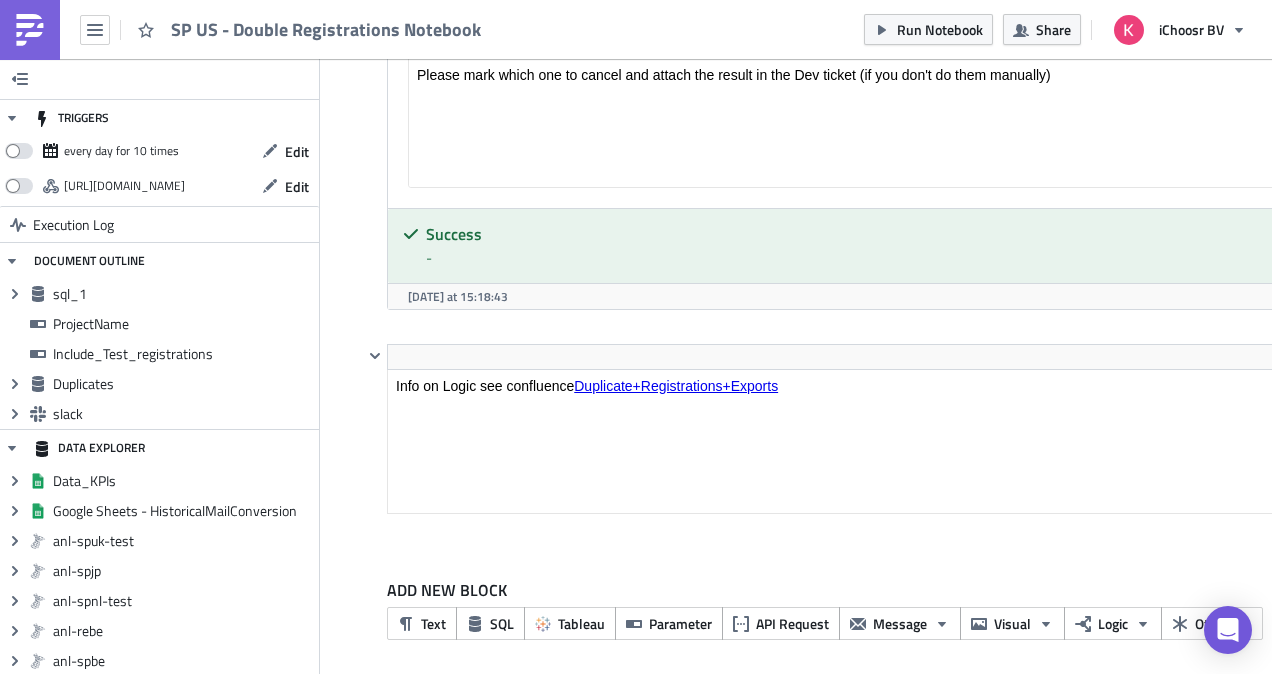 click on "ADD NEW BLOCK   Text SQL Tableau Parameter API Request Message Visual Logic Other" at bounding box center (890, 616) 